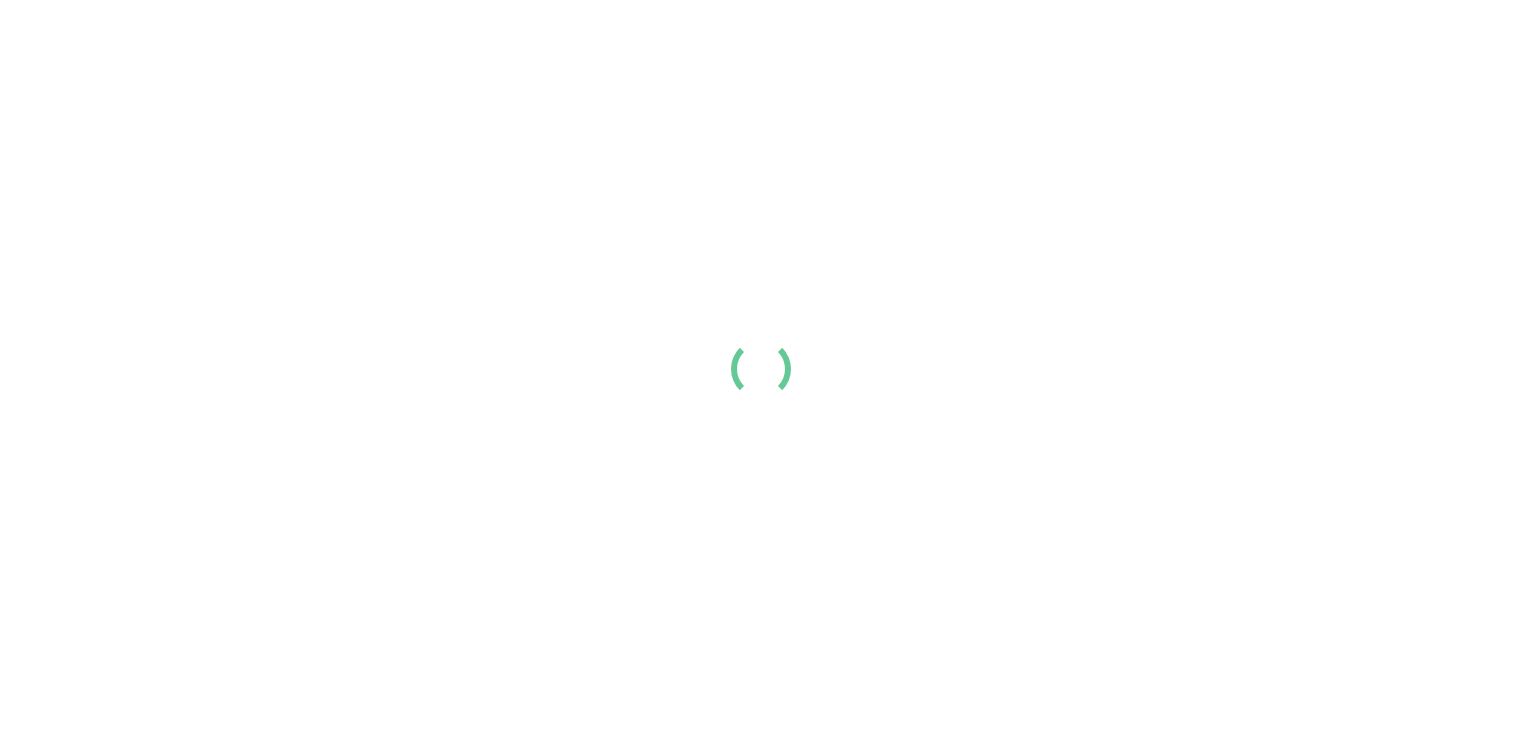 scroll, scrollTop: 0, scrollLeft: 0, axis: both 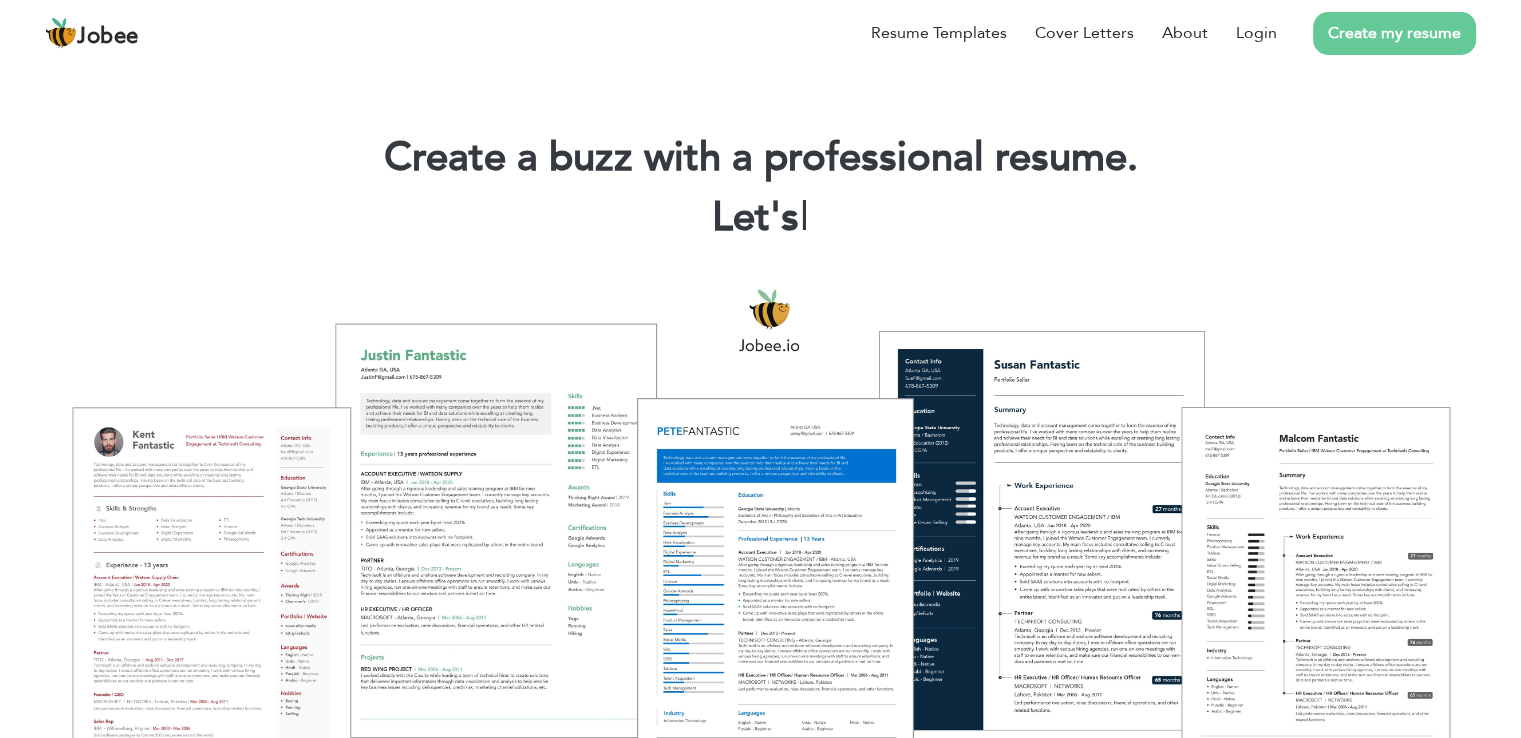 click on "Create my resume" at bounding box center (1394, 33) 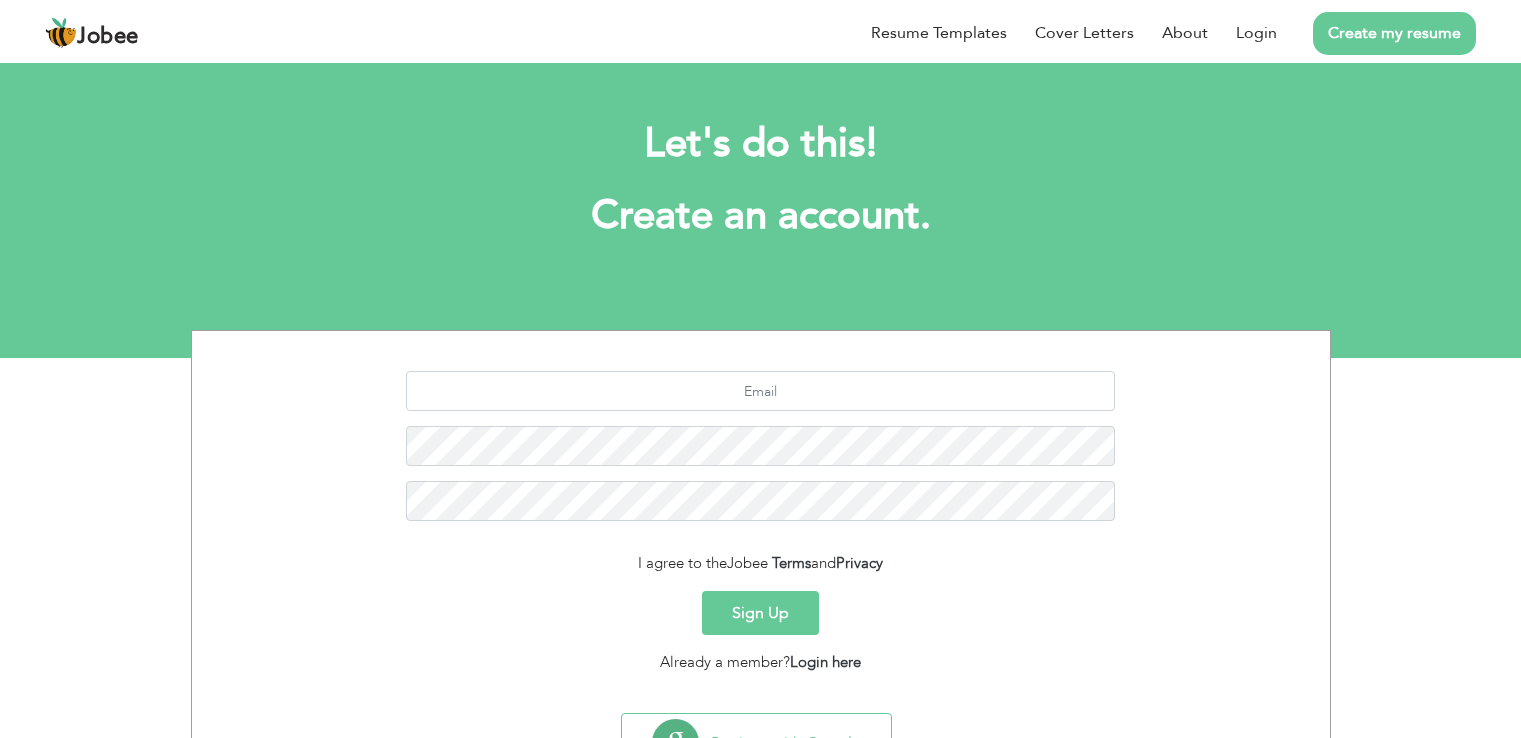 scroll, scrollTop: 0, scrollLeft: 0, axis: both 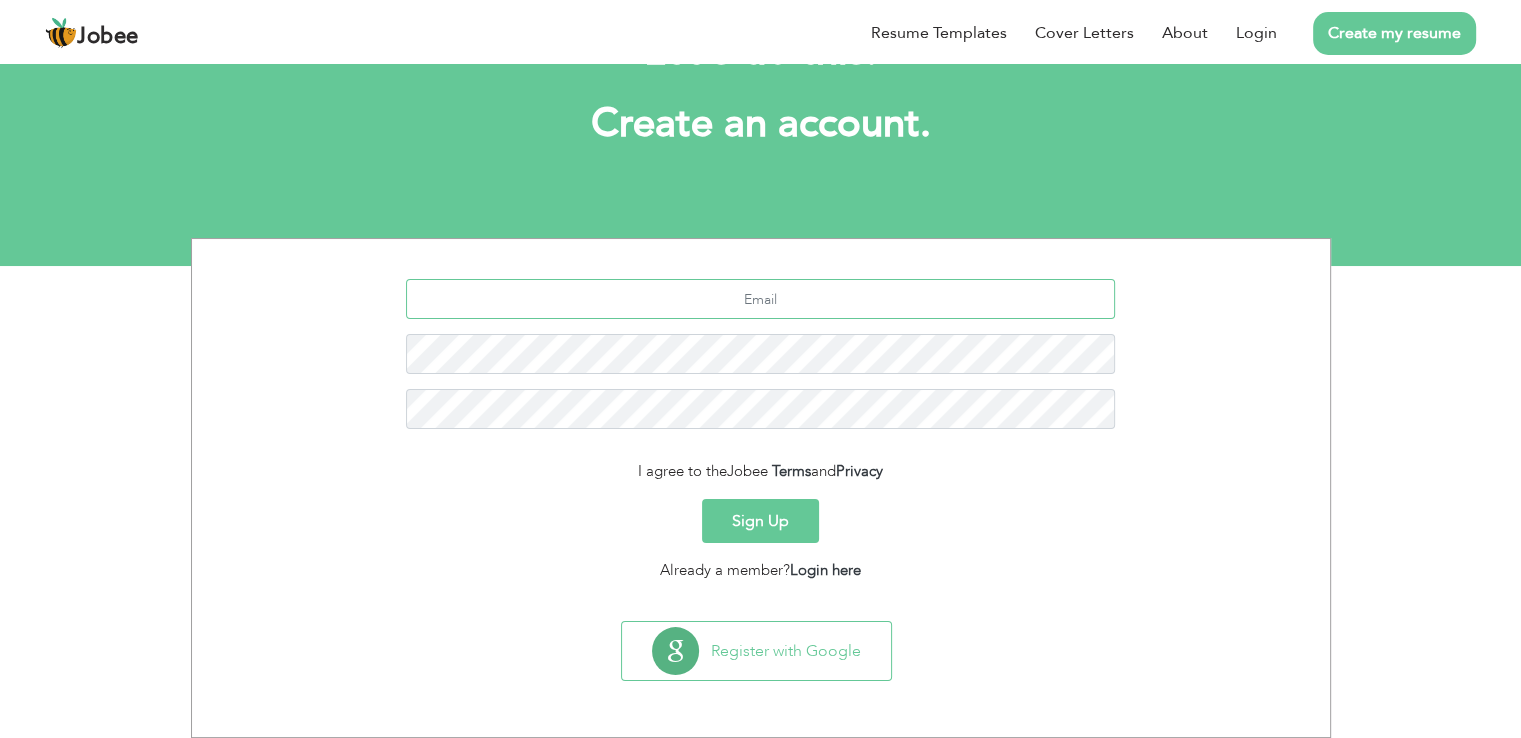 type on "[EMAIL_ADDRESS][DOMAIN_NAME]" 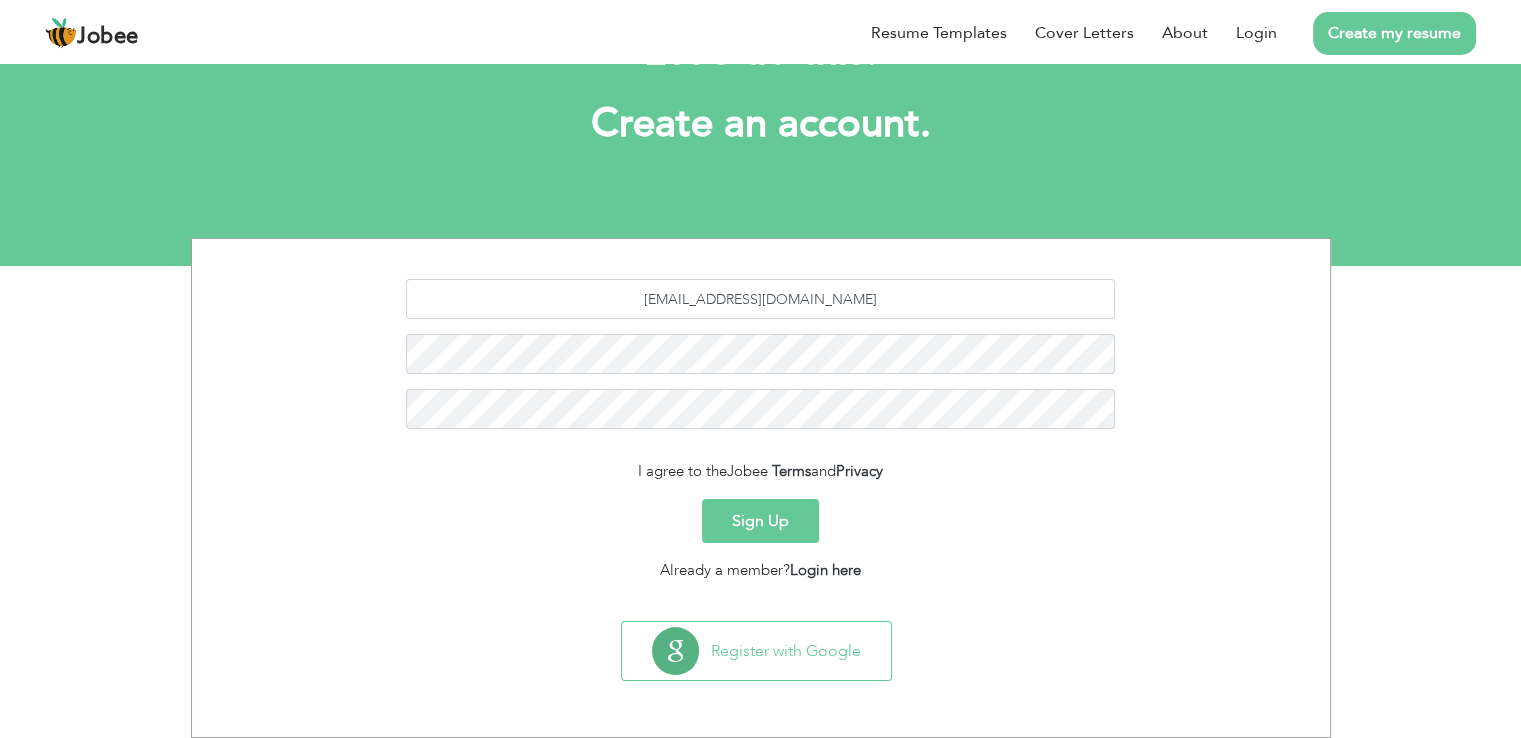 click on "Sign Up" at bounding box center (760, 521) 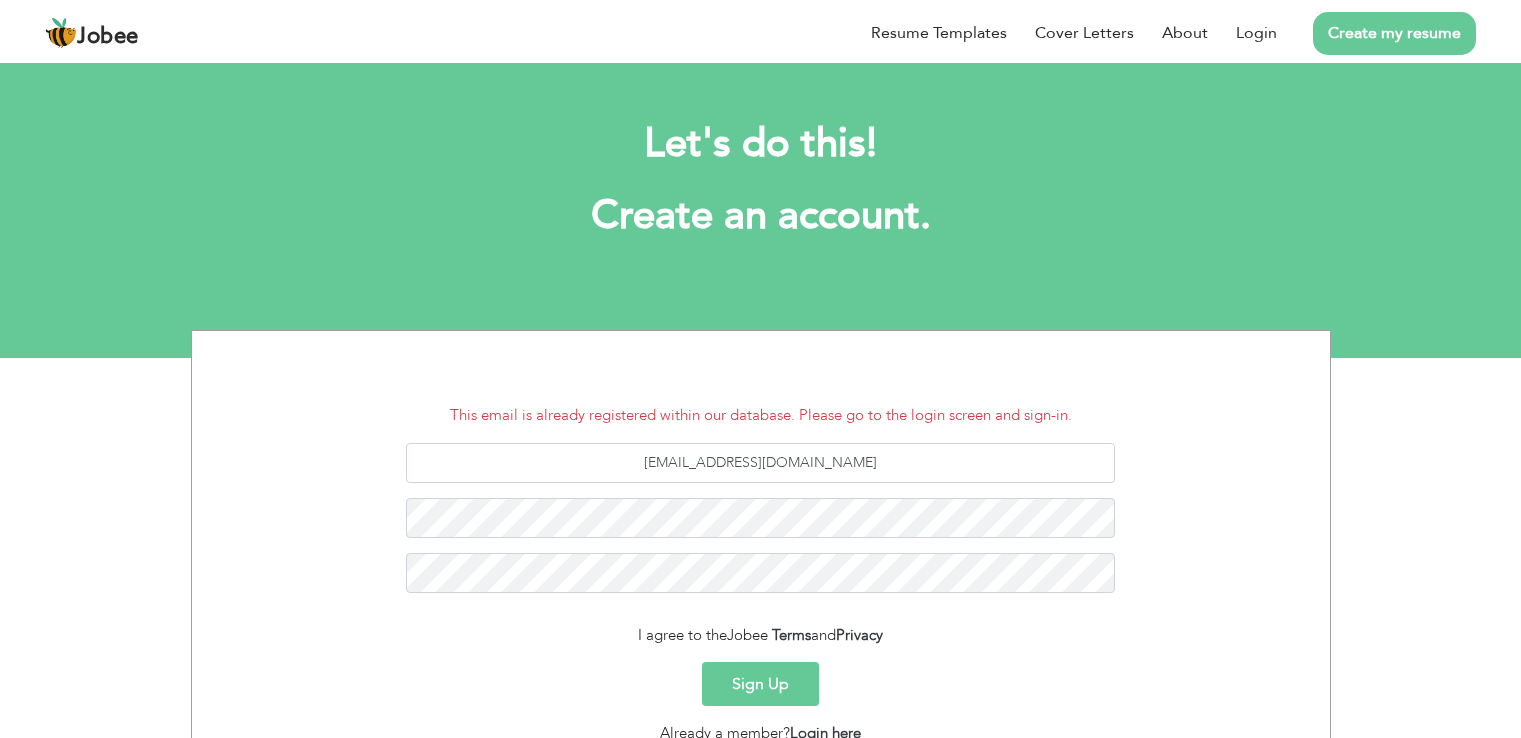scroll, scrollTop: 0, scrollLeft: 0, axis: both 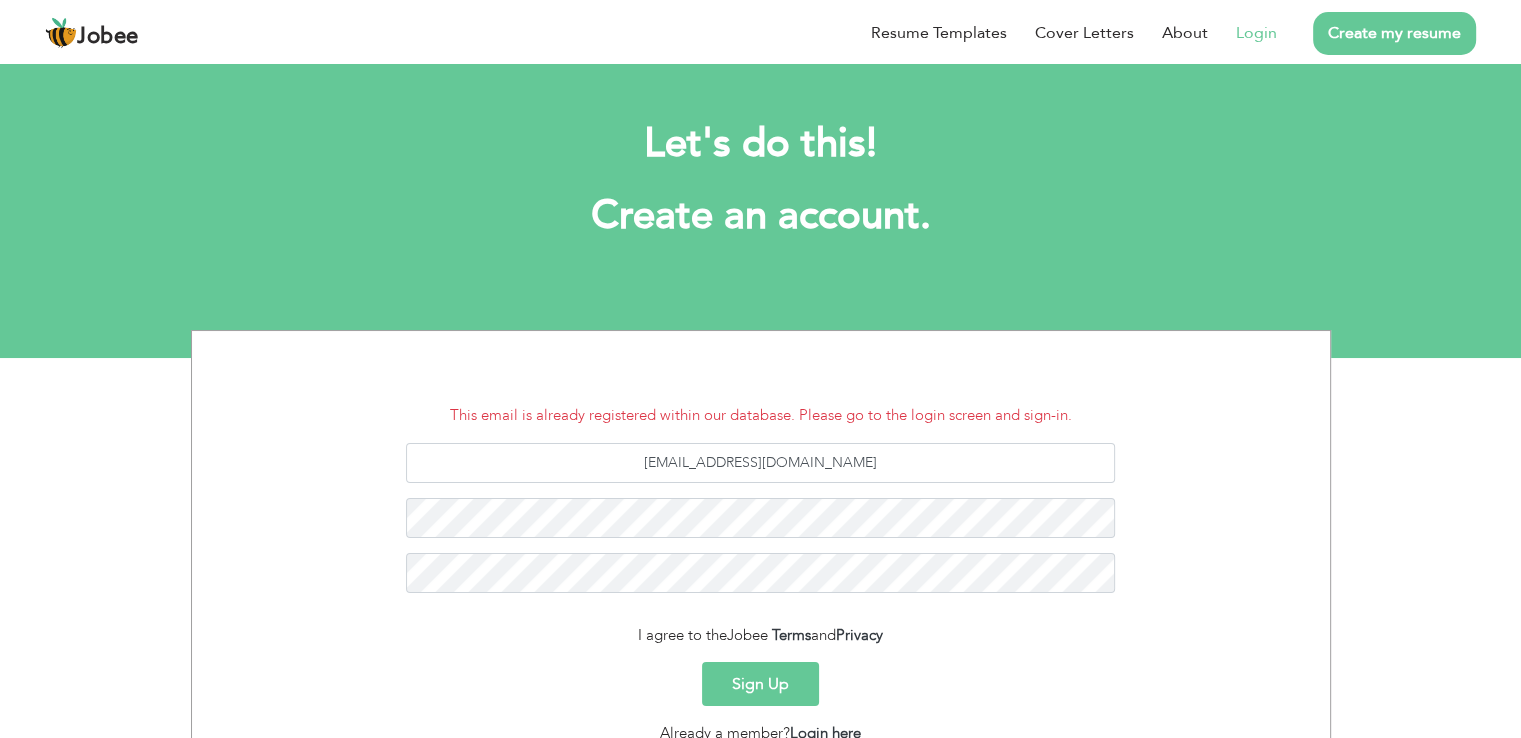 click on "Login" at bounding box center [1256, 33] 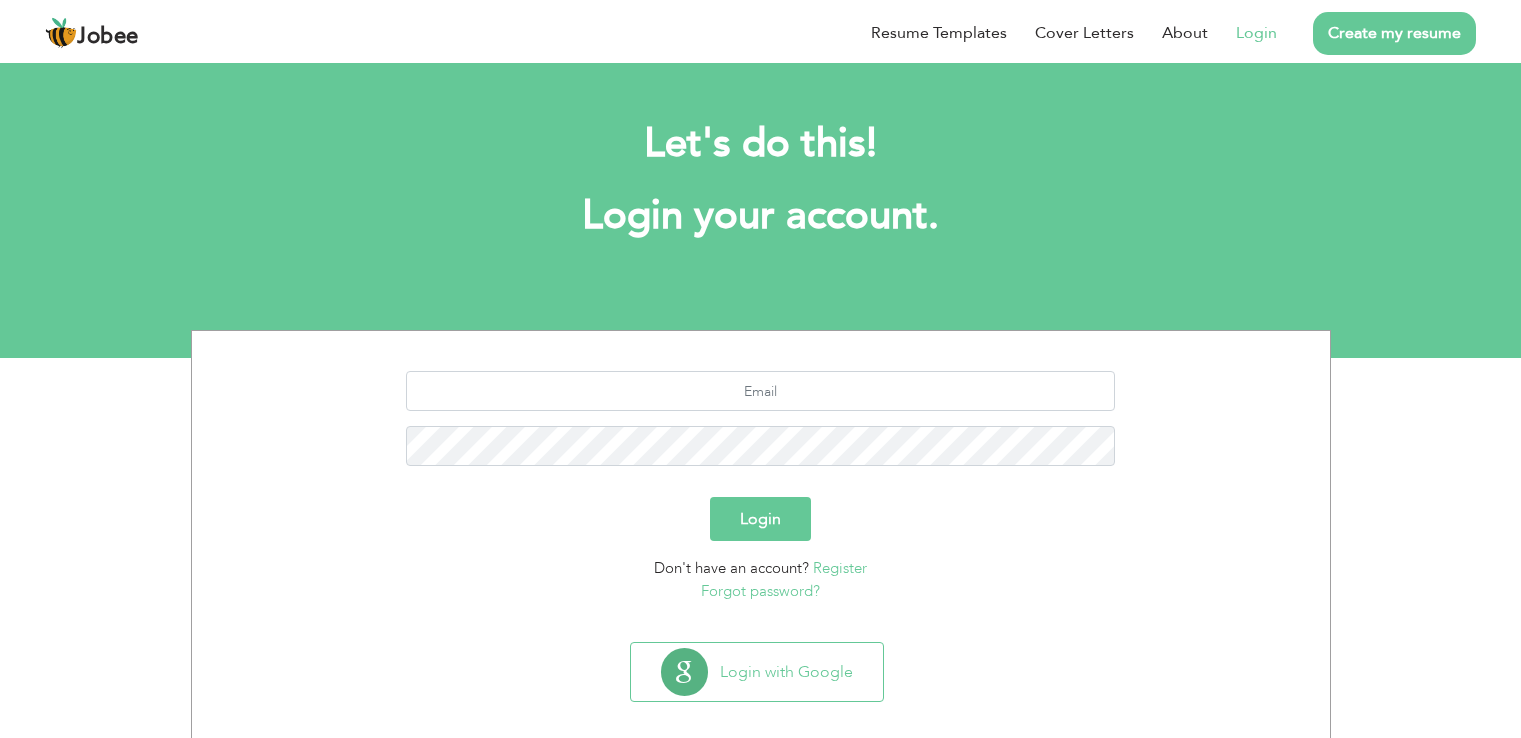 scroll, scrollTop: 0, scrollLeft: 0, axis: both 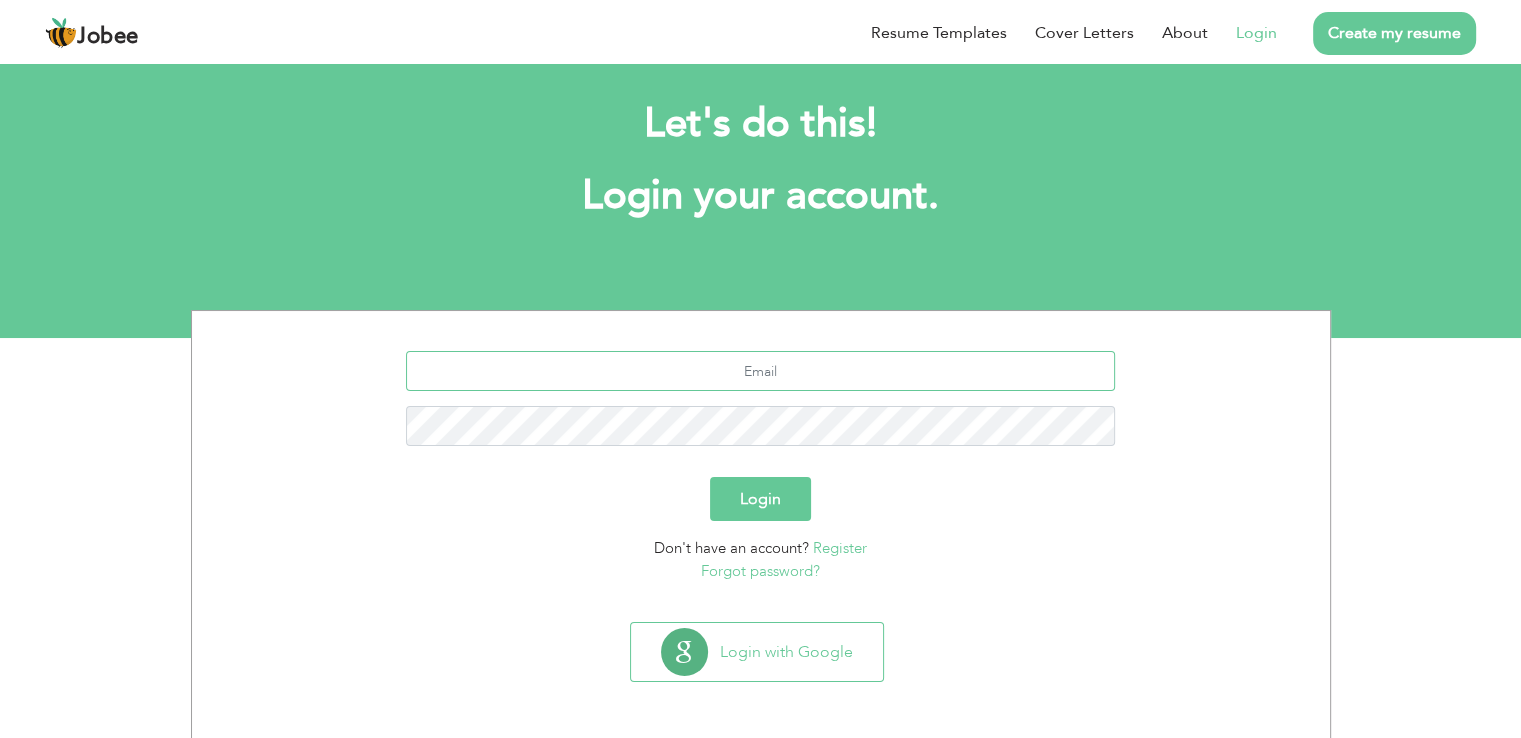 type on "[EMAIL_ADDRESS][DOMAIN_NAME]" 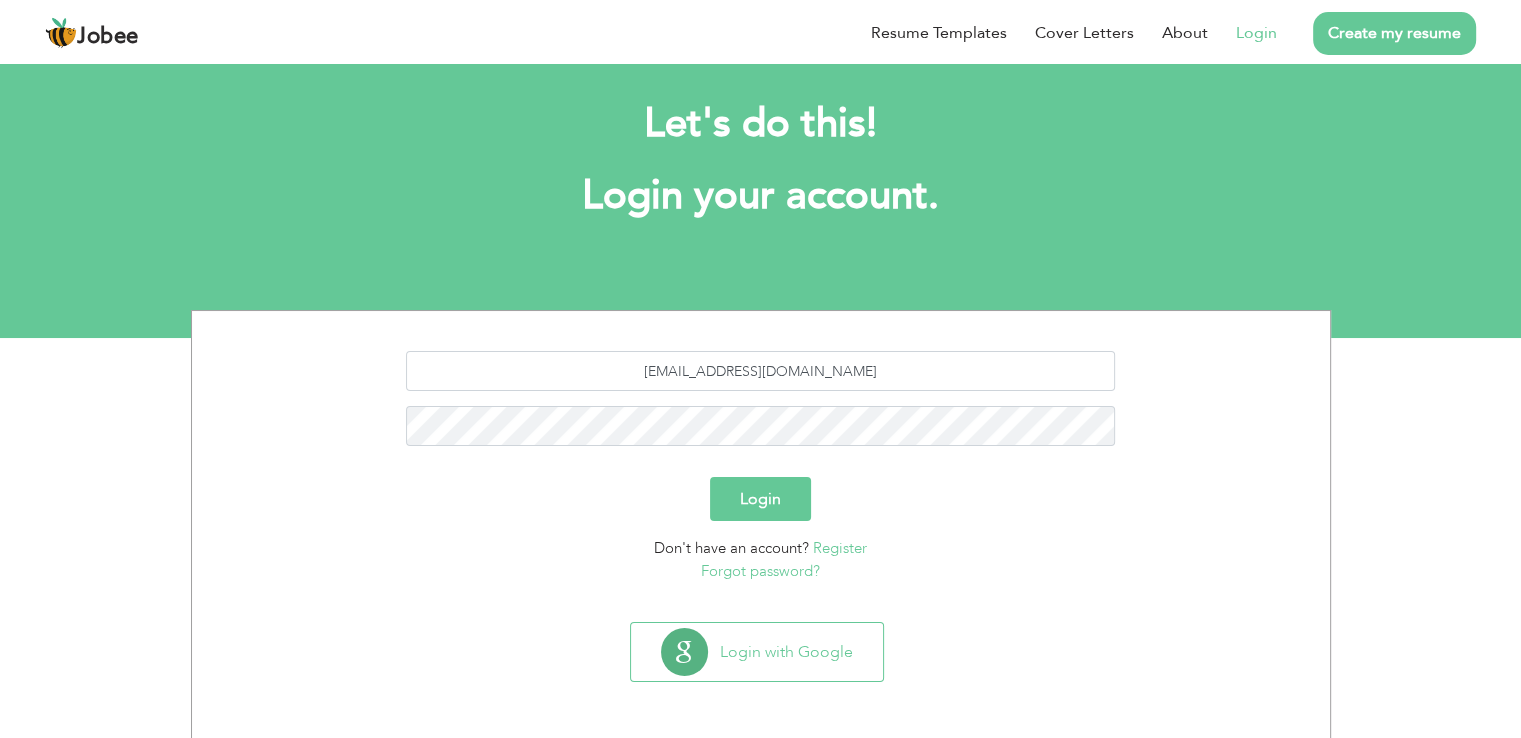 click on "Login" at bounding box center [760, 499] 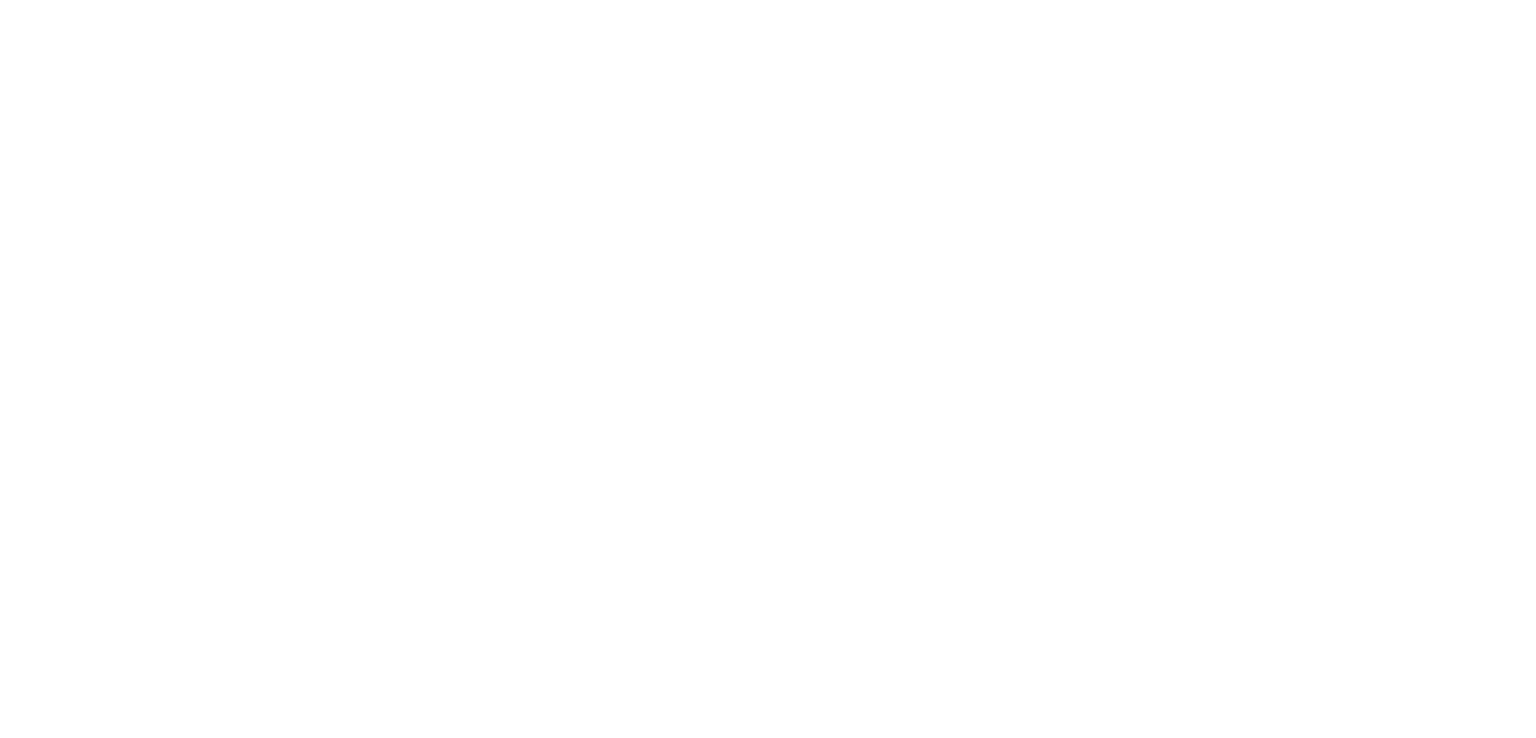 scroll, scrollTop: 0, scrollLeft: 0, axis: both 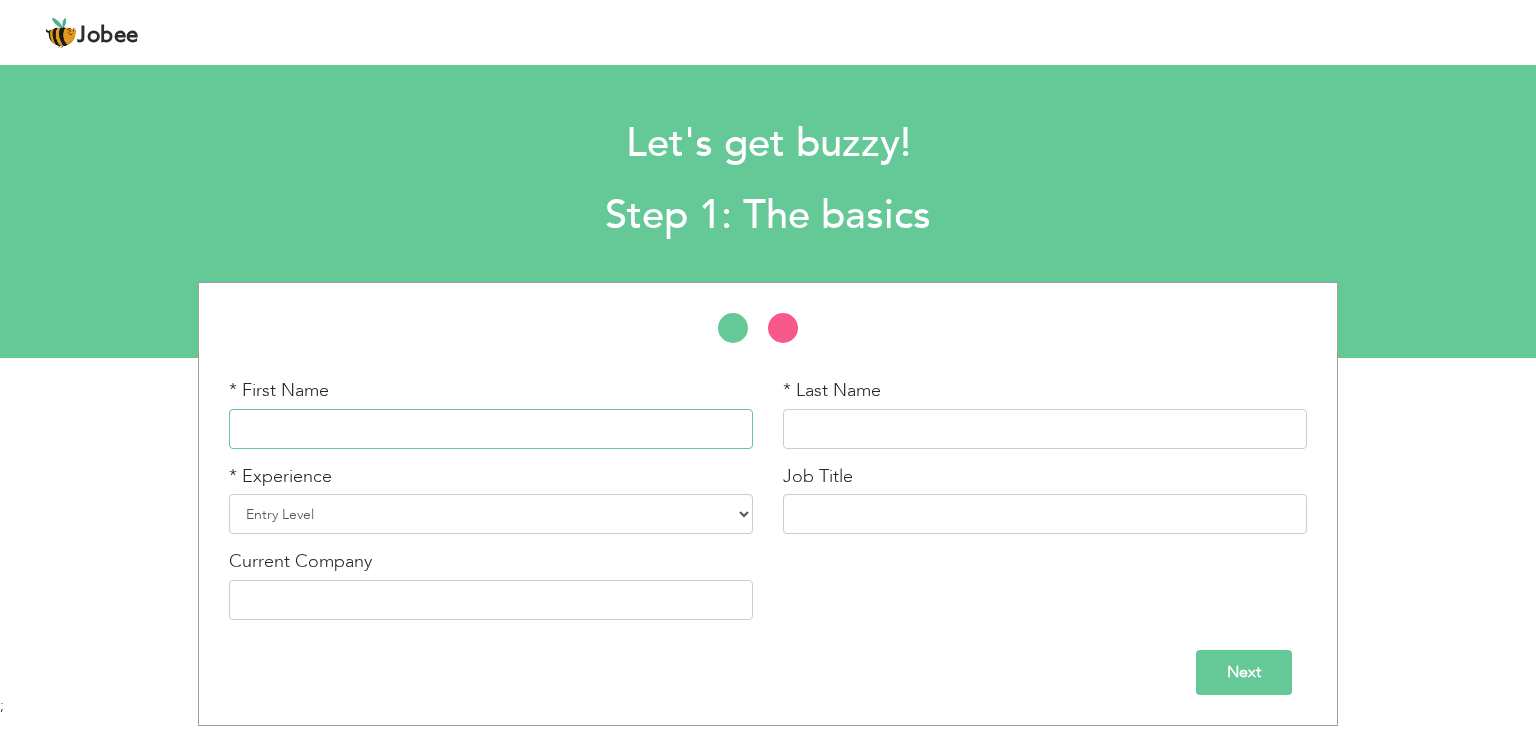 click at bounding box center [491, 429] 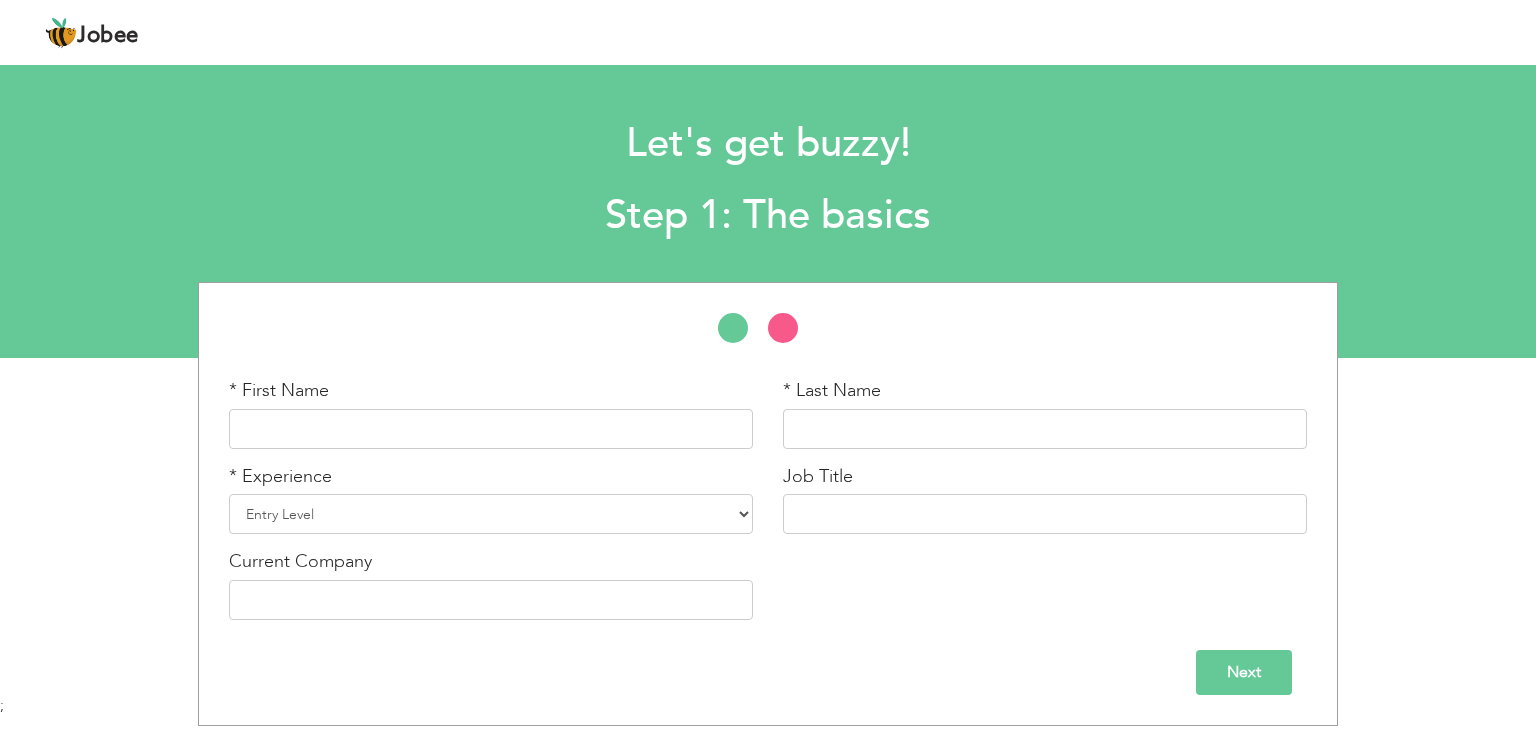 click on "Next" at bounding box center (1244, 672) 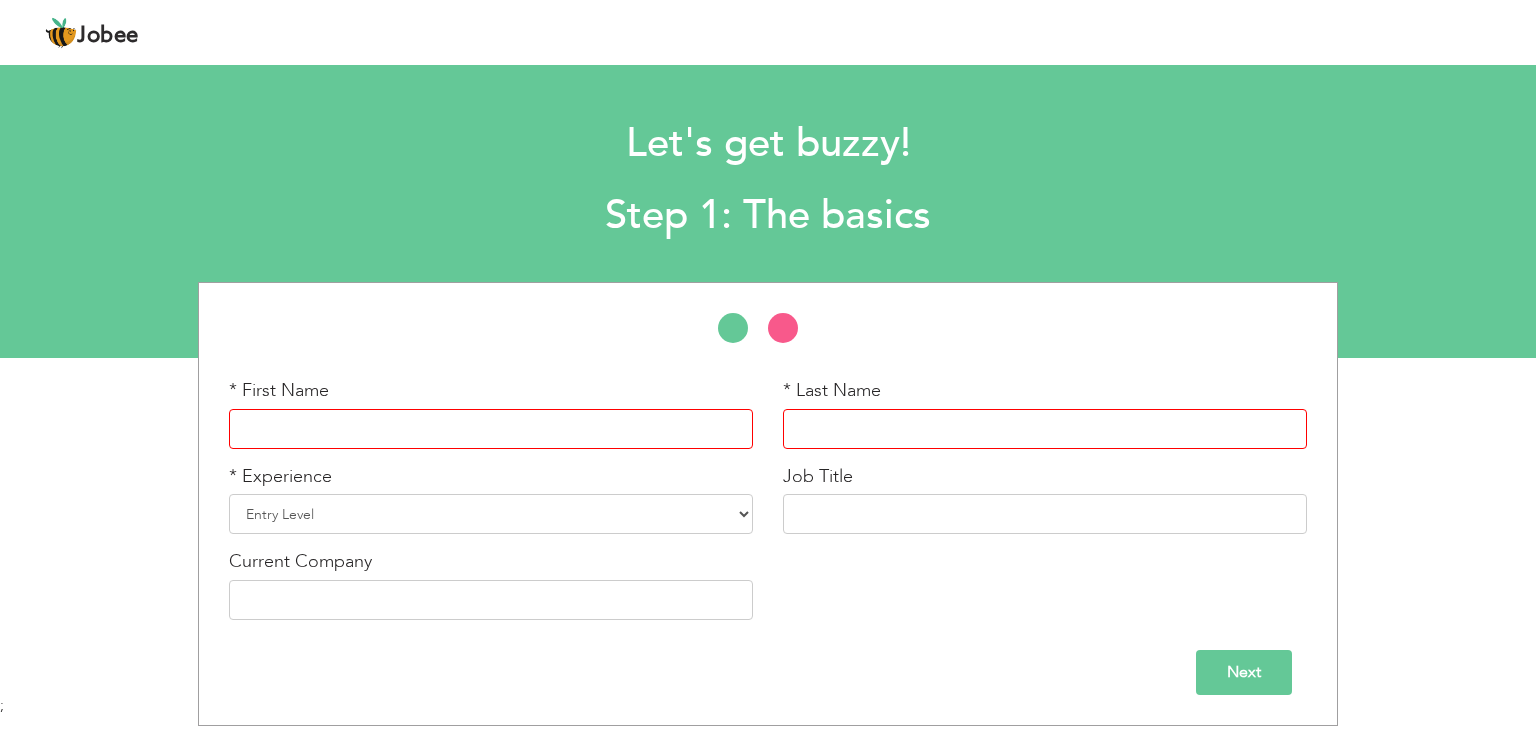 click on "Next" at bounding box center [1244, 672] 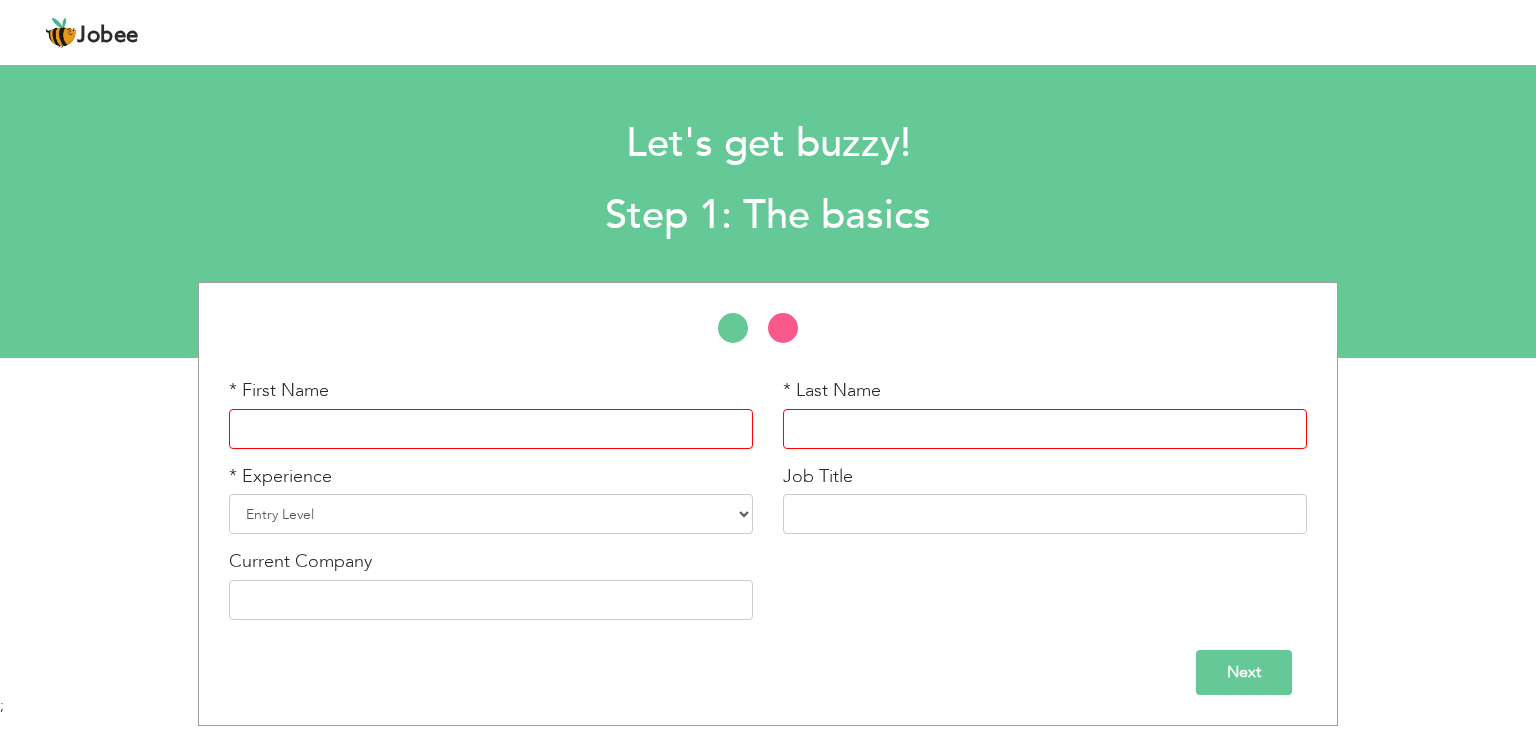 click at bounding box center (491, 429) 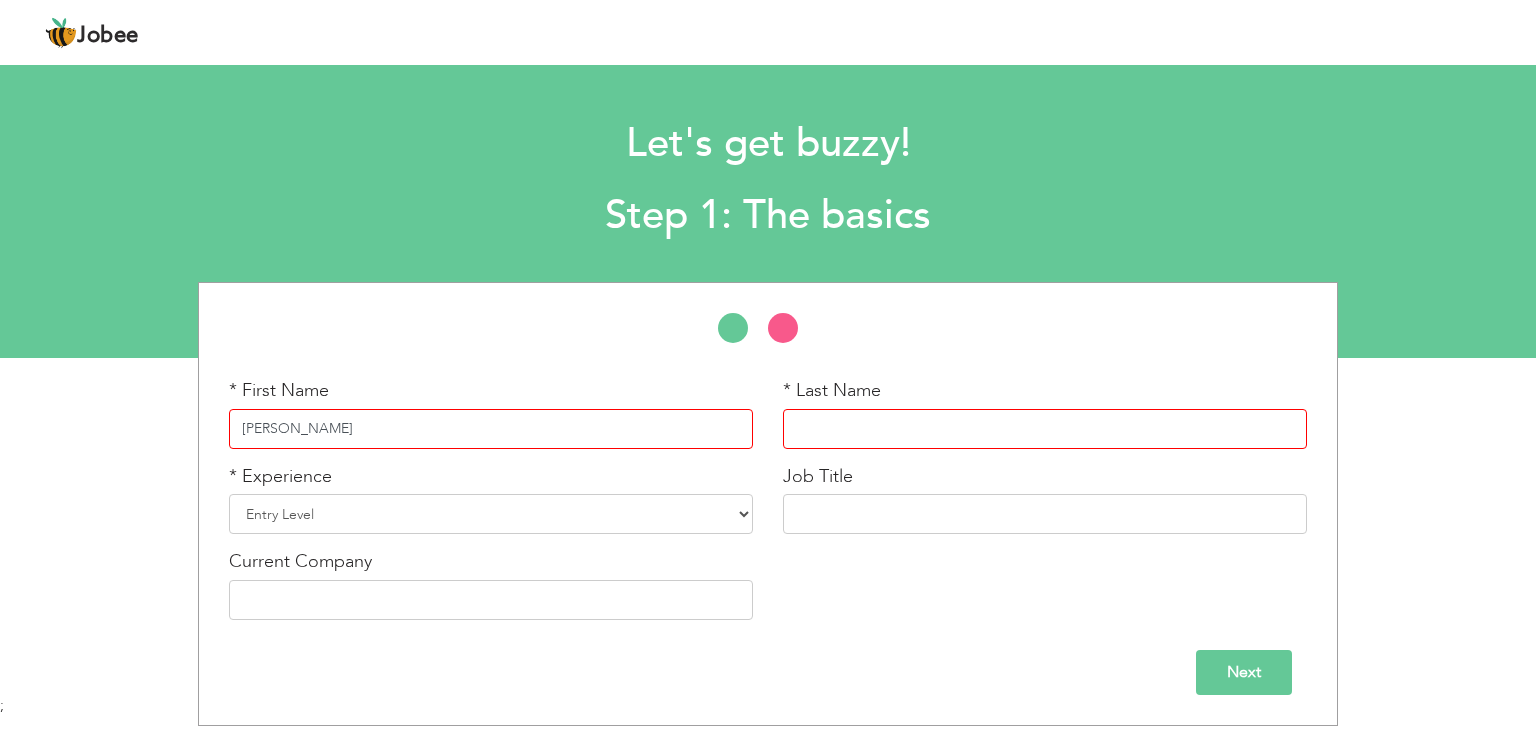 drag, startPoint x: 442, startPoint y: 417, endPoint x: 366, endPoint y: 425, distance: 76.41989 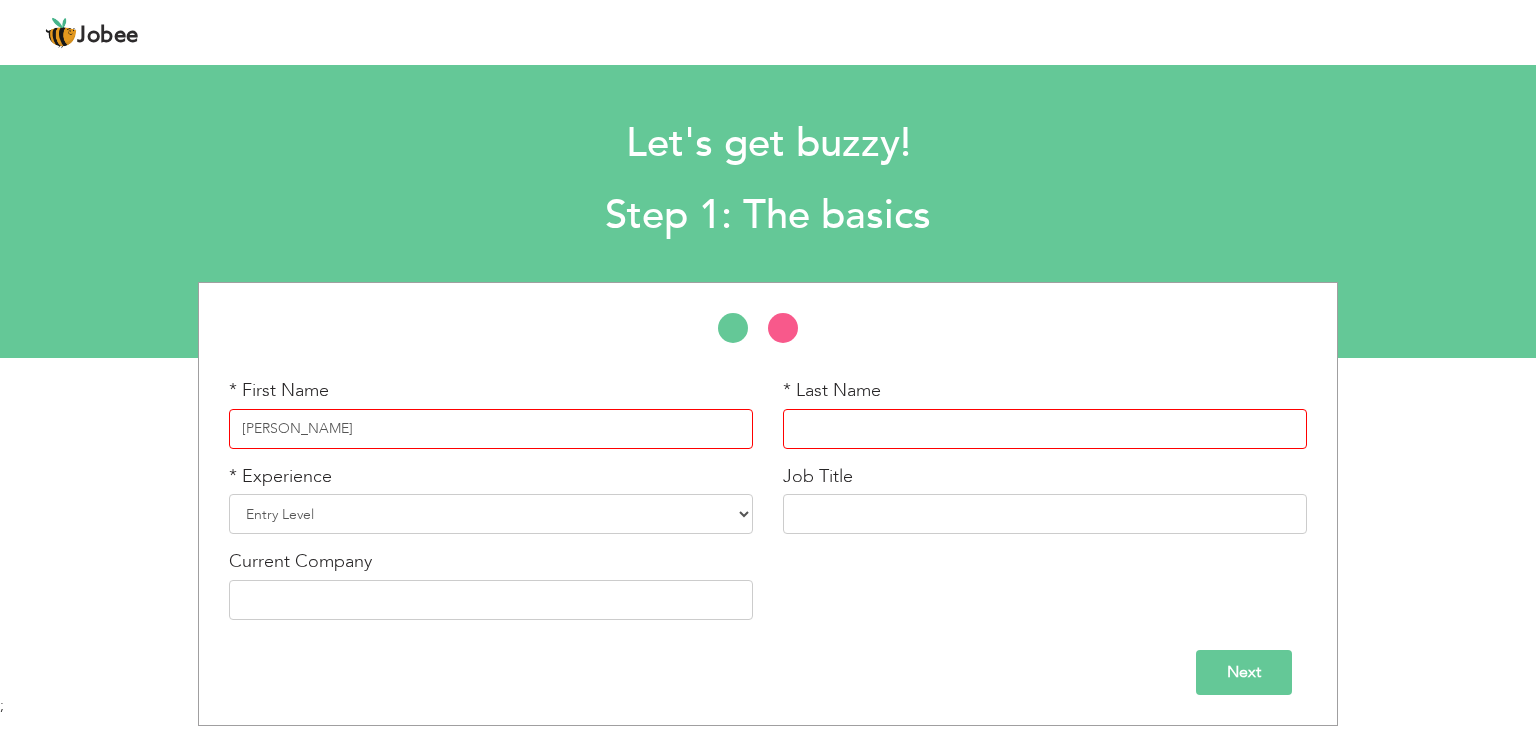 click at bounding box center [1045, 429] 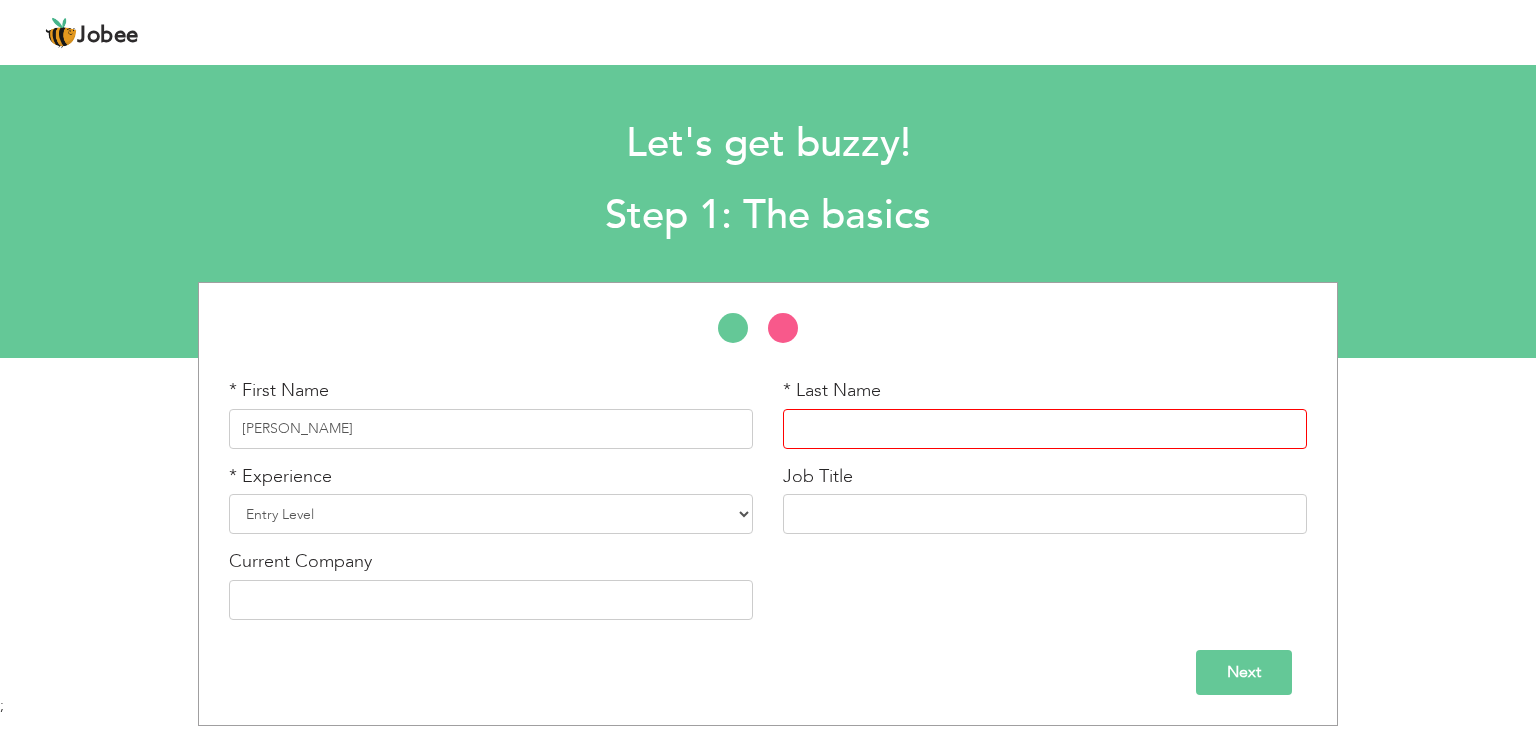 paste on "[PERSON_NAME]" 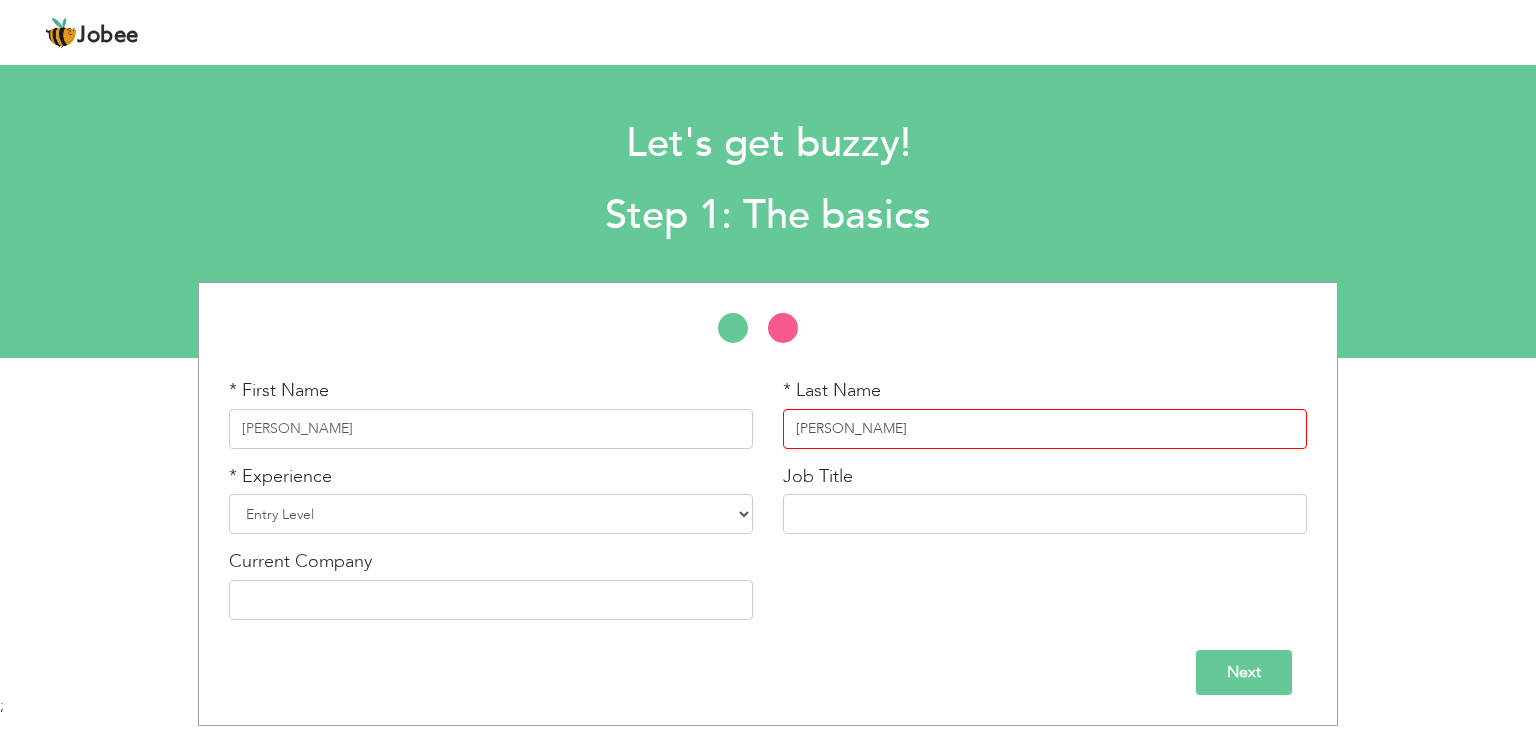 type on "[PERSON_NAME]" 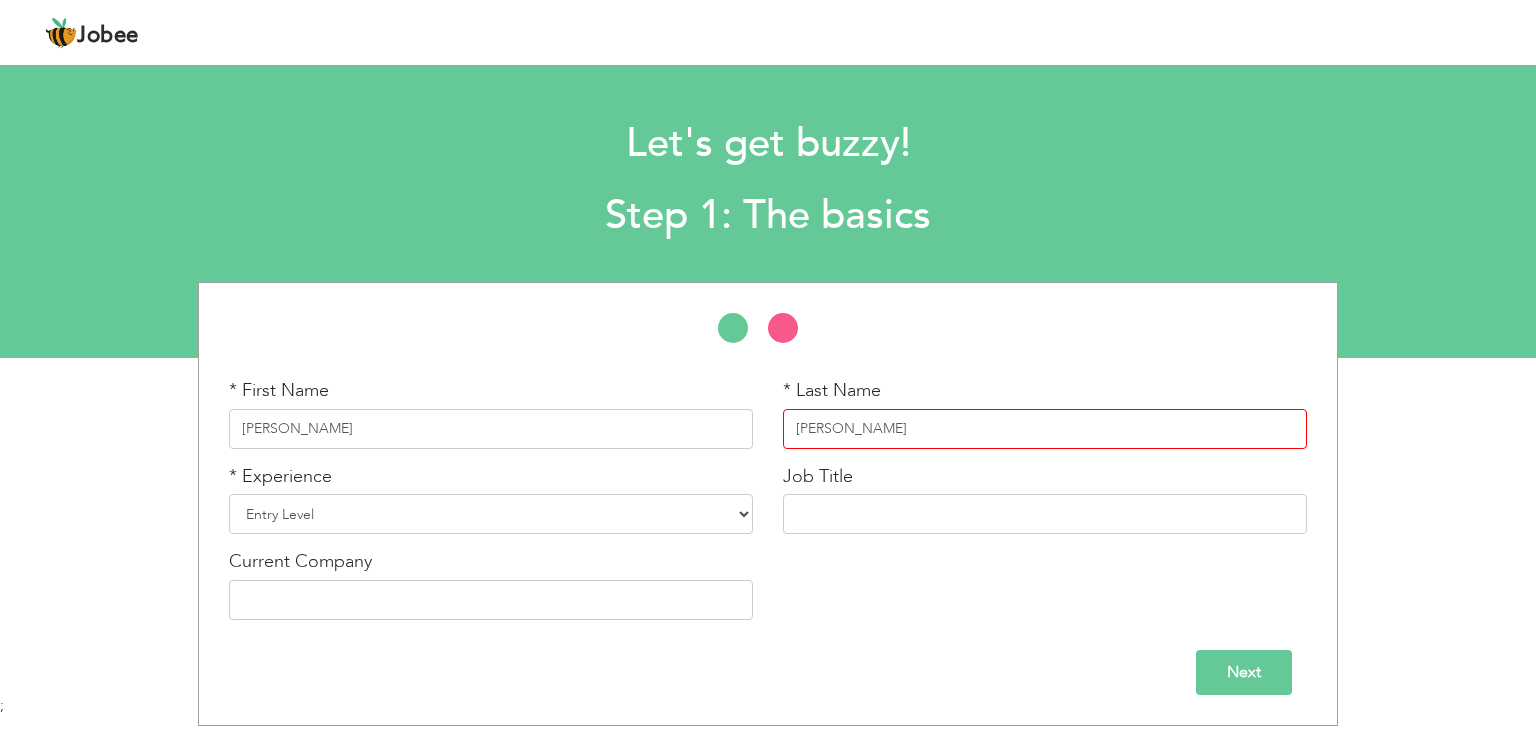 click on "Entry Level
Less than 1 Year
1 Year
2 Years
3 Years
4 Years
5 Years
6 Years
7 Years
8 Years
9 Years
10 Years
11 Years
12 Years
13 Years
14 Years
15 Years
16 Years
17 Years
18 Years
19 Years
20 Years
21 Years
22 Years
23 Years
24 Years
25 Years
26 Years
27 Years
28 Years
29 Years
30 Years
31 Years
32 Years
33 Years
34 Years
35 Years
More than 35 Years" at bounding box center (491, 514) 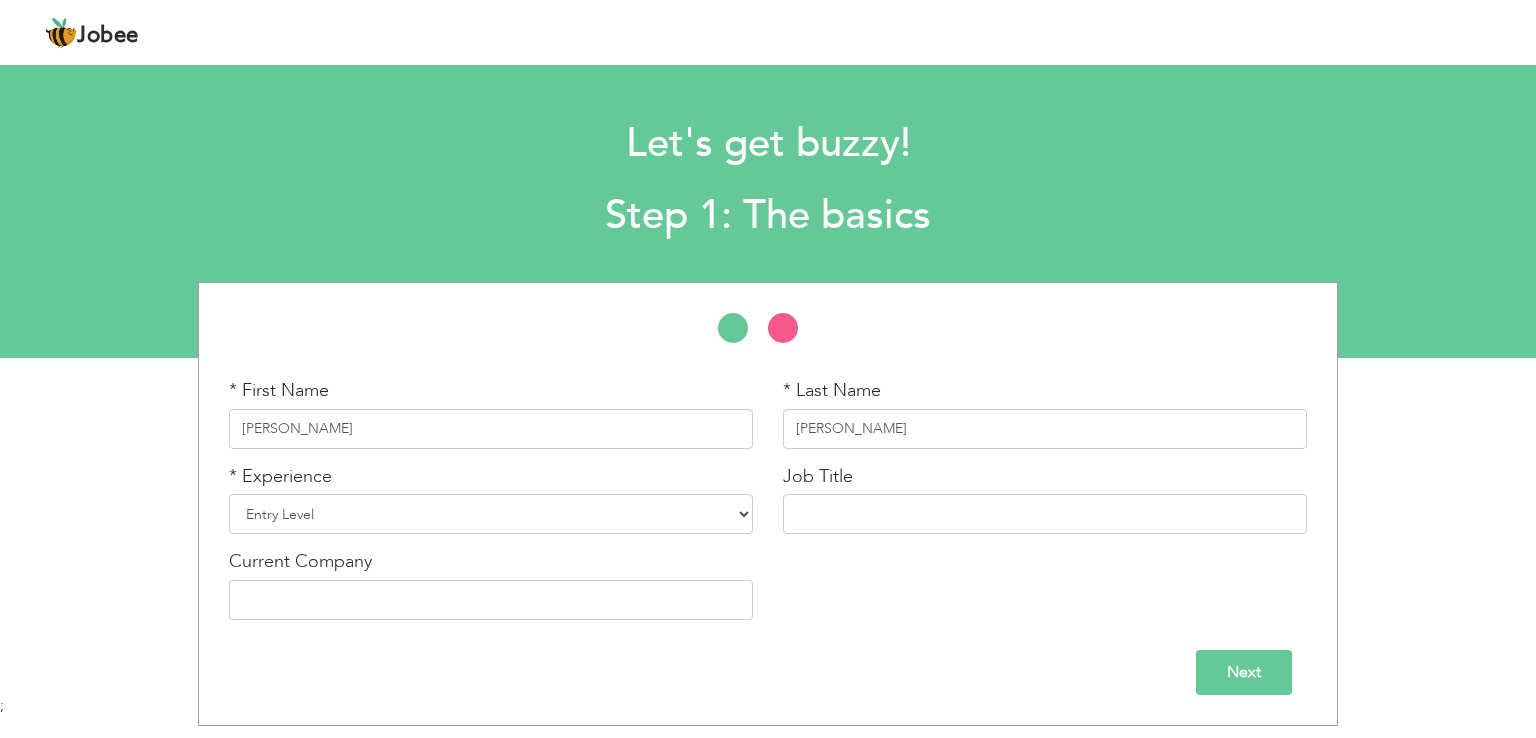 select on "17" 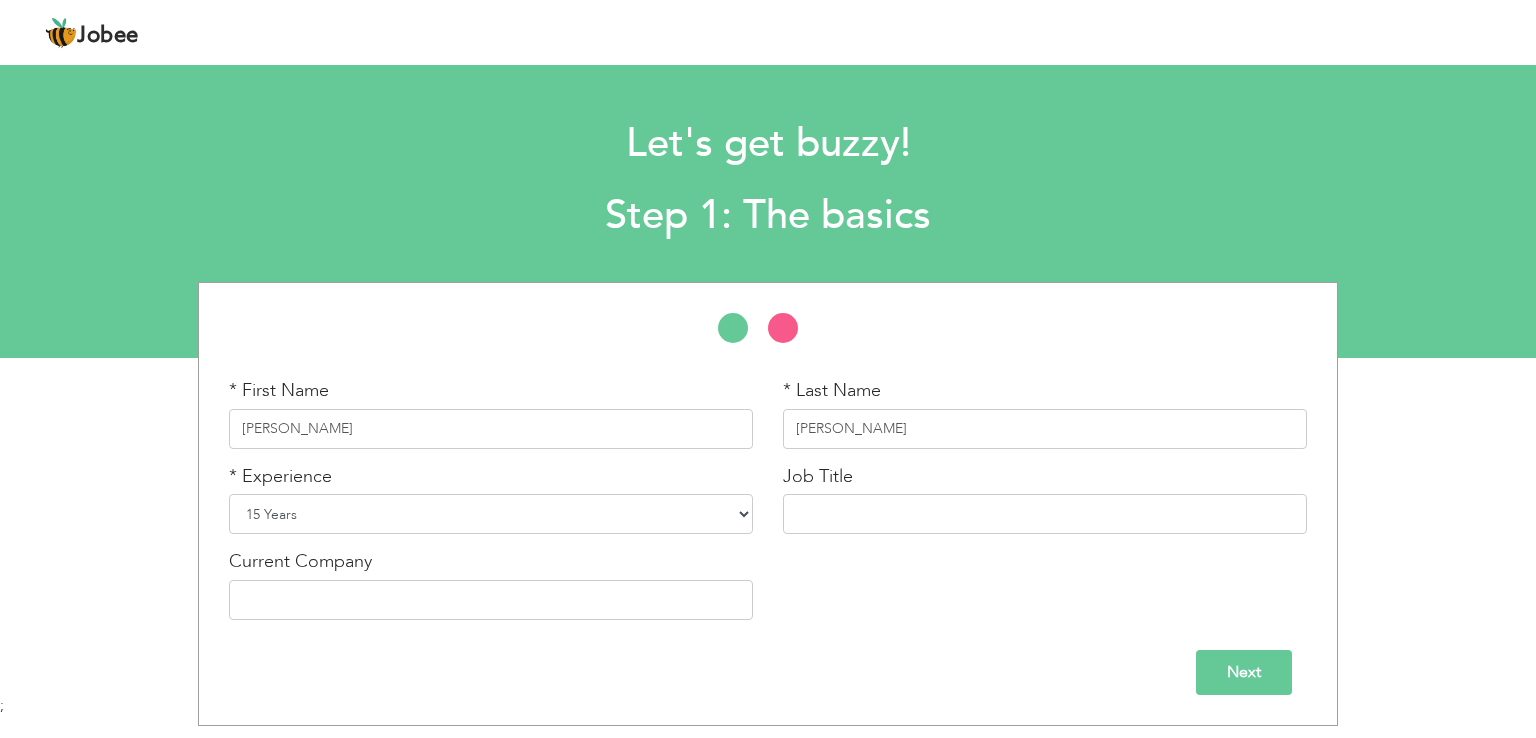 click on "Entry Level
Less than 1 Year
1 Year
2 Years
3 Years
4 Years
5 Years
6 Years
7 Years
8 Years
9 Years
10 Years
11 Years
12 Years
13 Years
14 Years
15 Years
16 Years
17 Years
18 Years
19 Years
20 Years
21 Years
22 Years
23 Years
24 Years
25 Years
26 Years
27 Years
28 Years
29 Years
30 Years
31 Years
32 Years
33 Years
34 Years
35 Years
More than 35 Years" at bounding box center [491, 514] 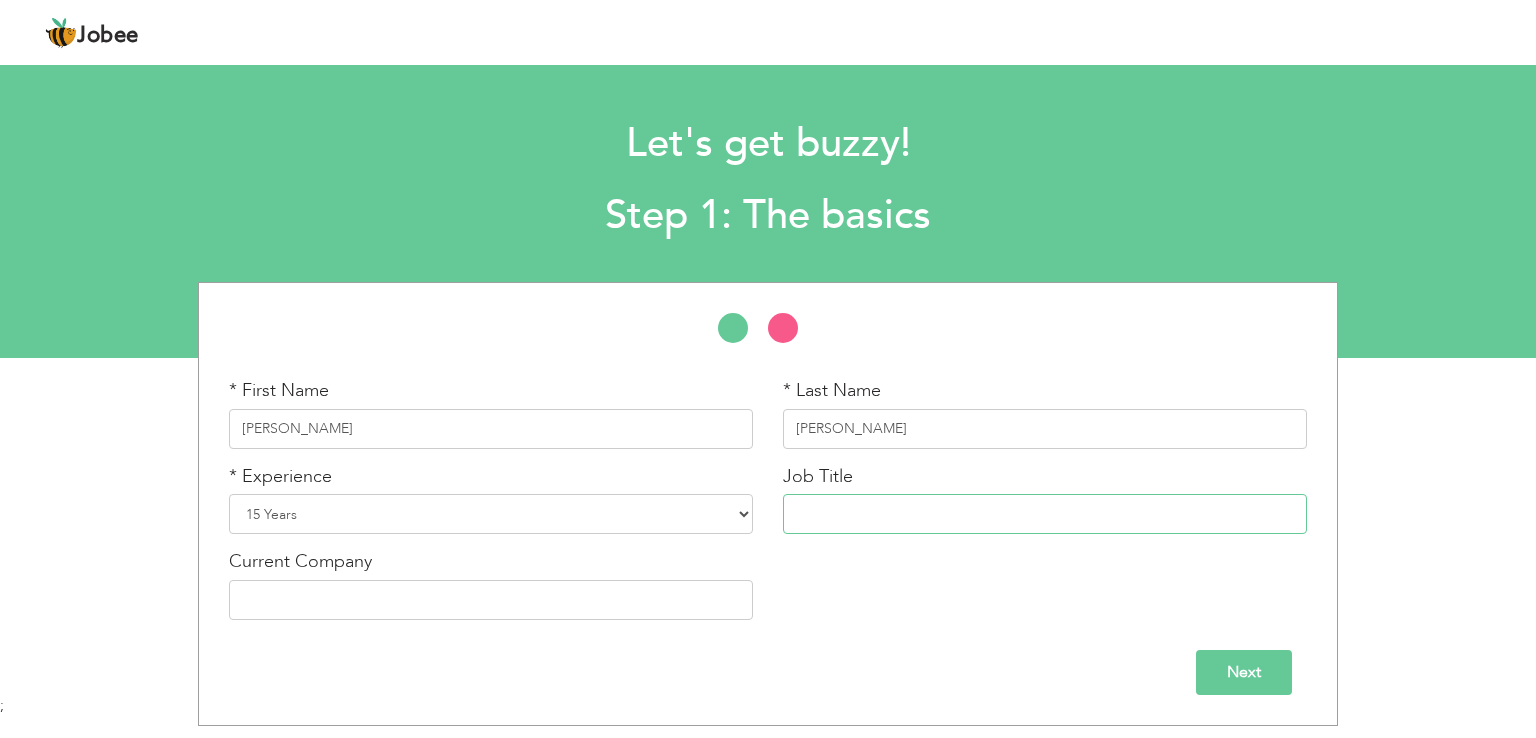 click at bounding box center [1045, 514] 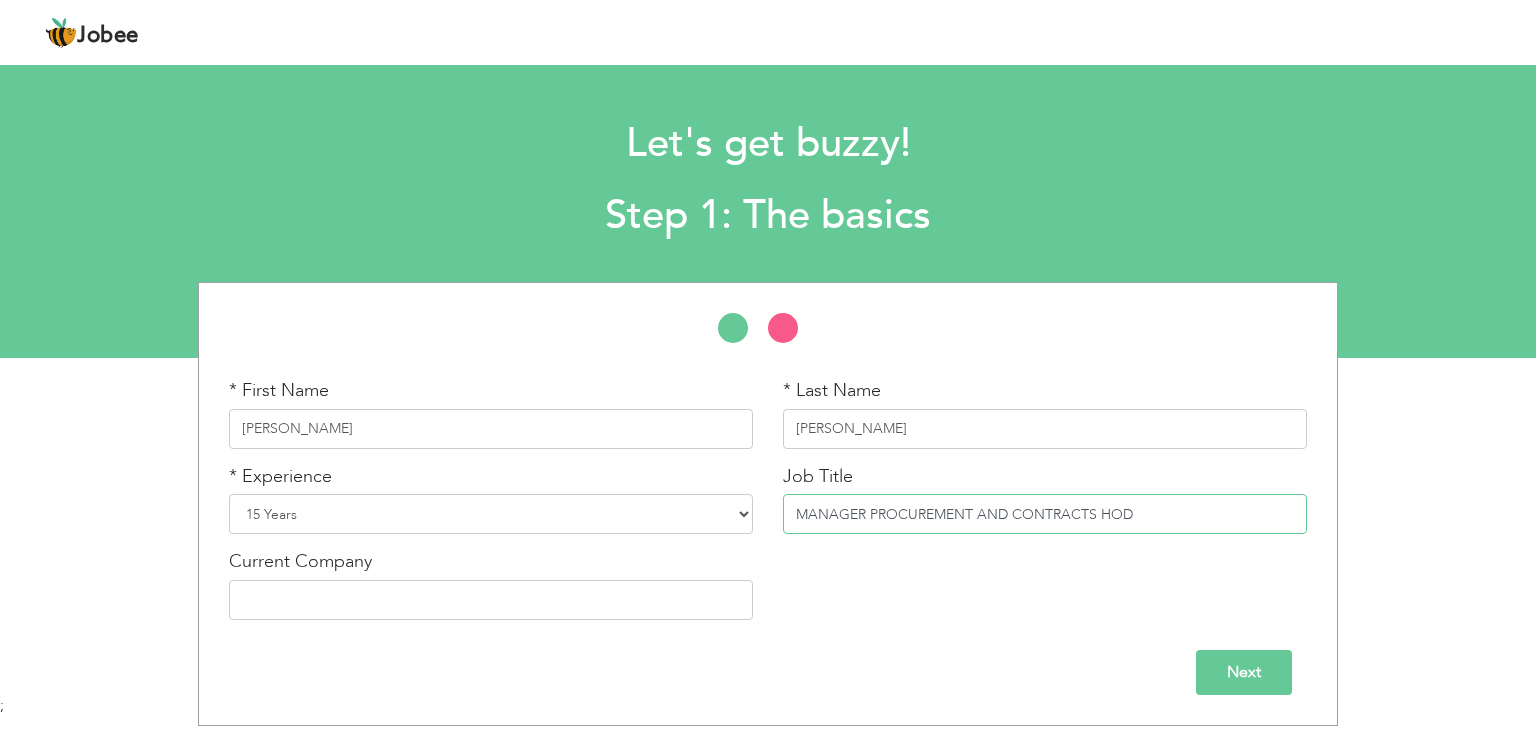 type on "MANAGER PROCUREMENT AND CONTRACTS HOD" 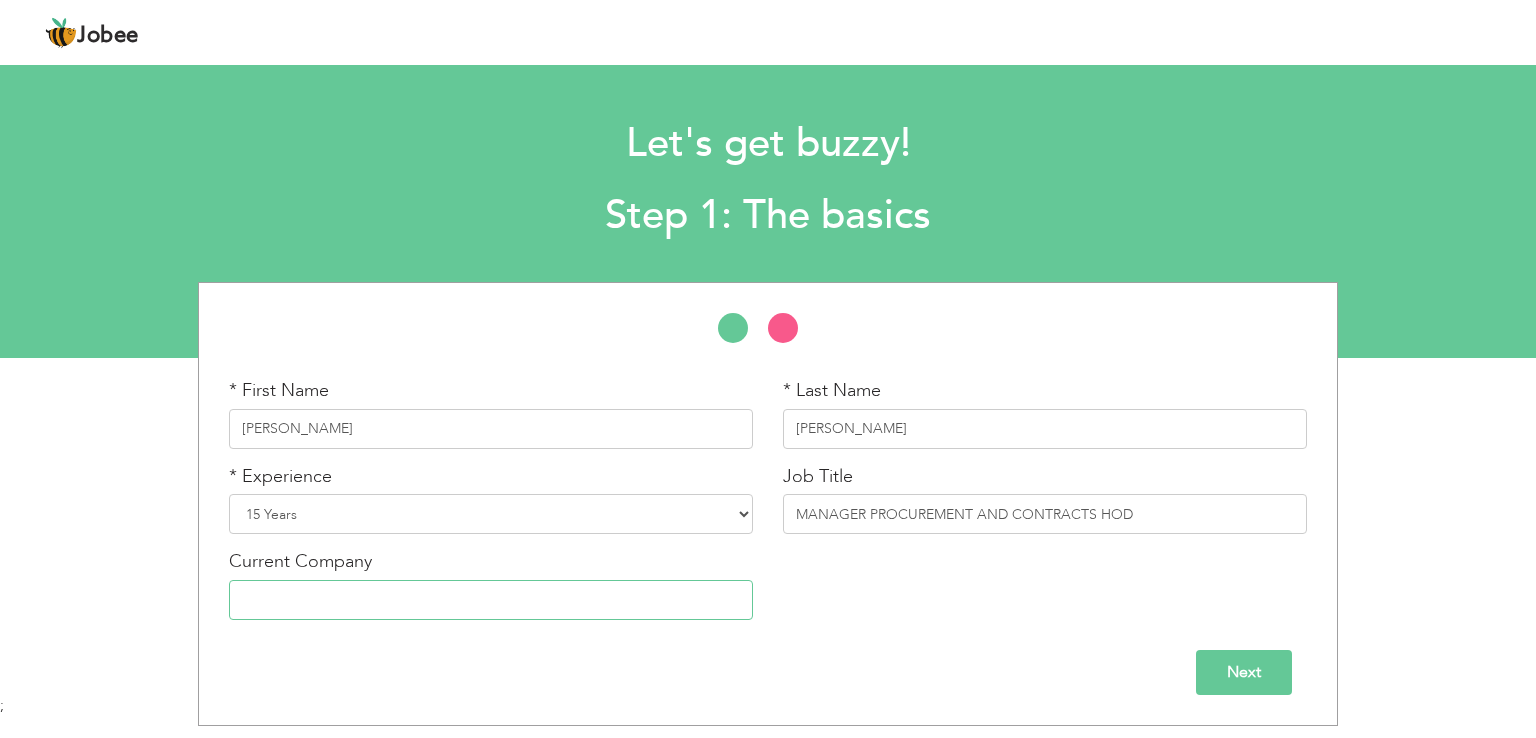 click at bounding box center (491, 600) 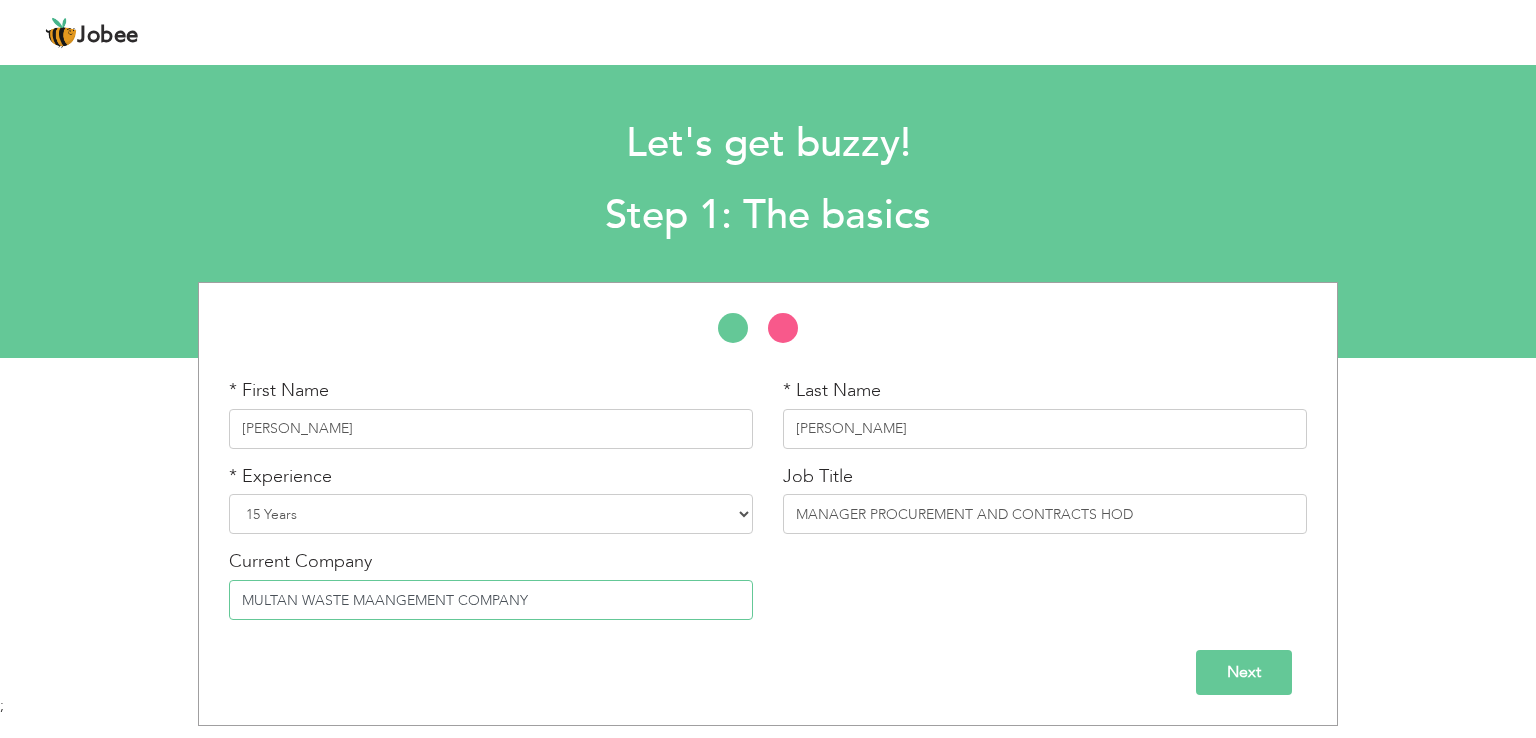 click on "MULTAN WASTE MAANGEMENT COMPANY" at bounding box center [491, 600] 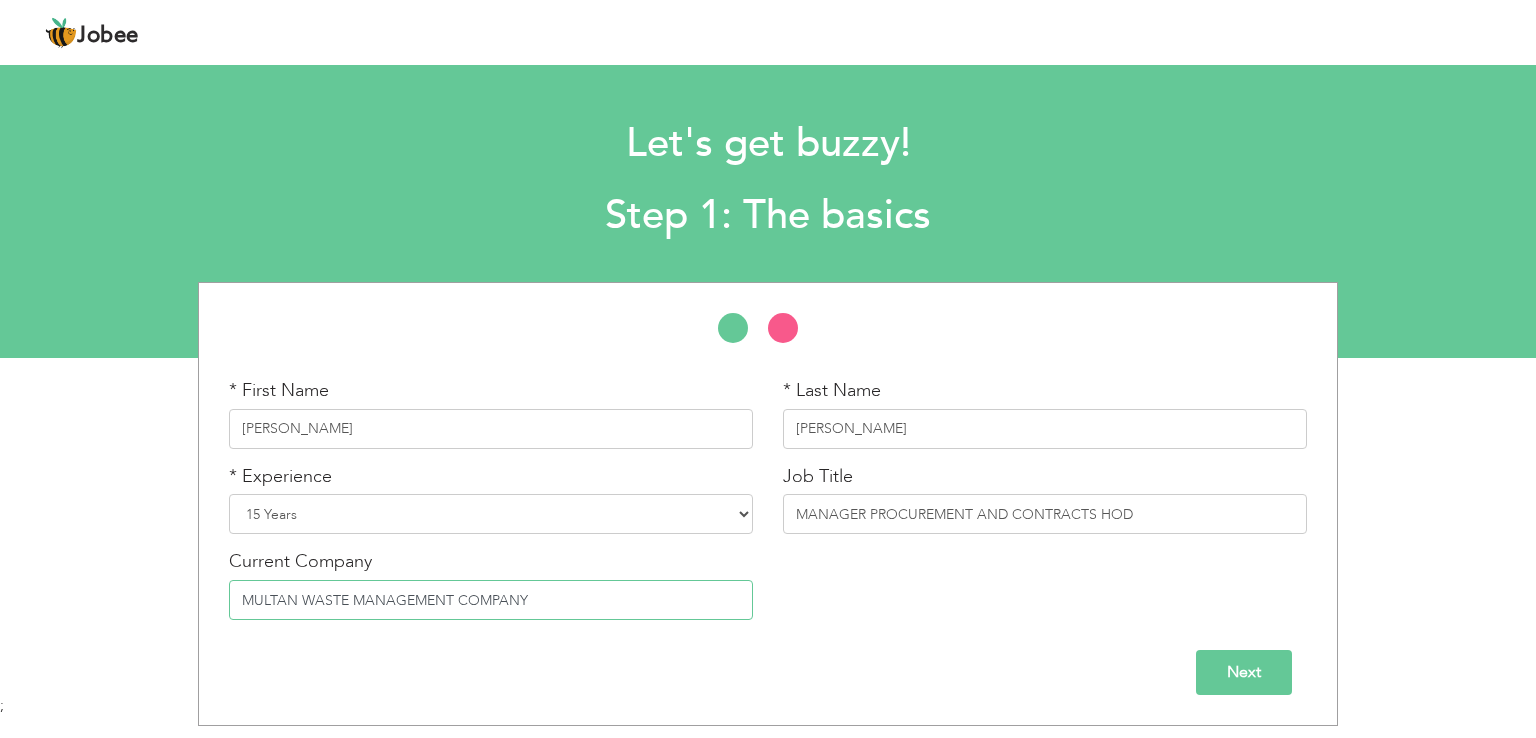 click on "MULTAN WASTE MANAGEMENT COMPANY" at bounding box center [491, 600] 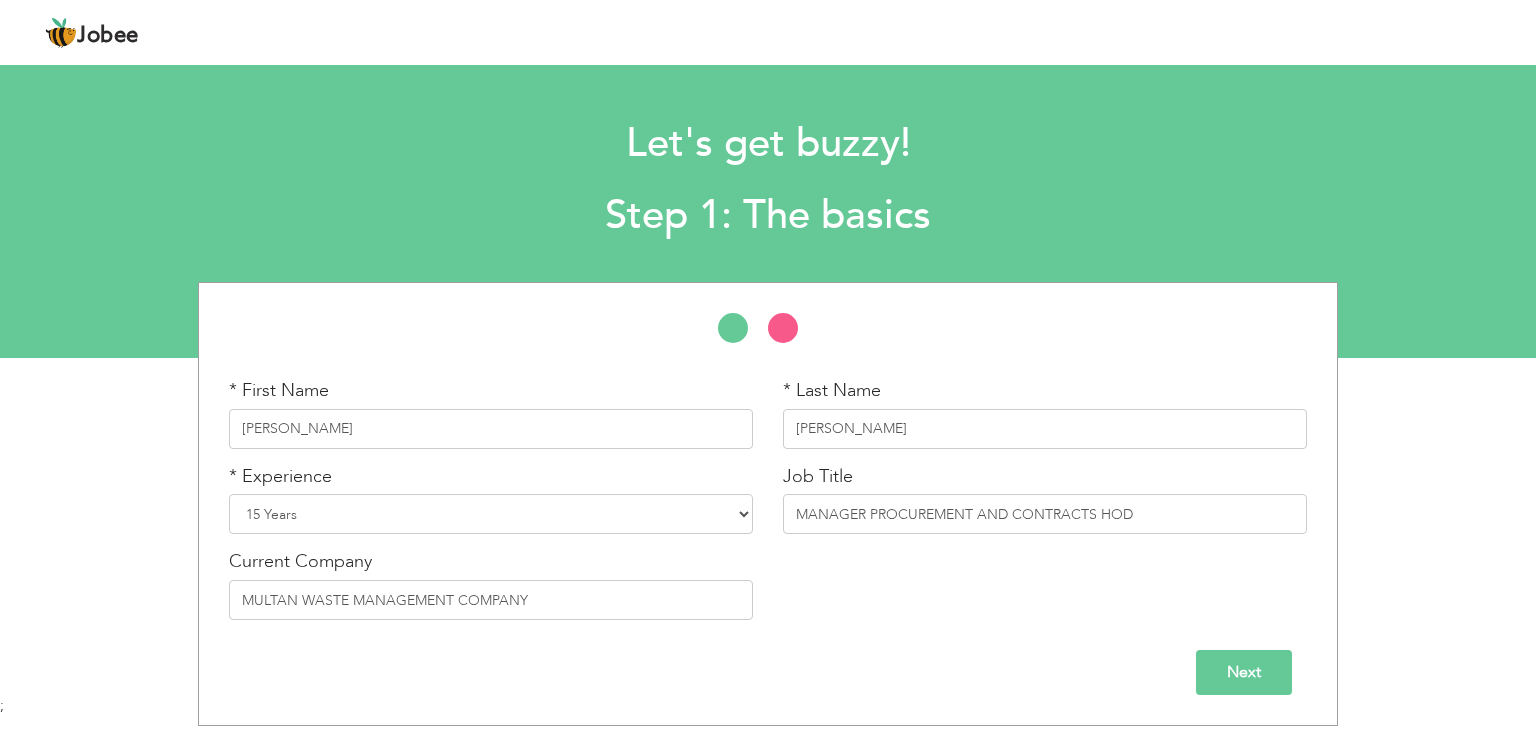 click on "Next" at bounding box center [1244, 672] 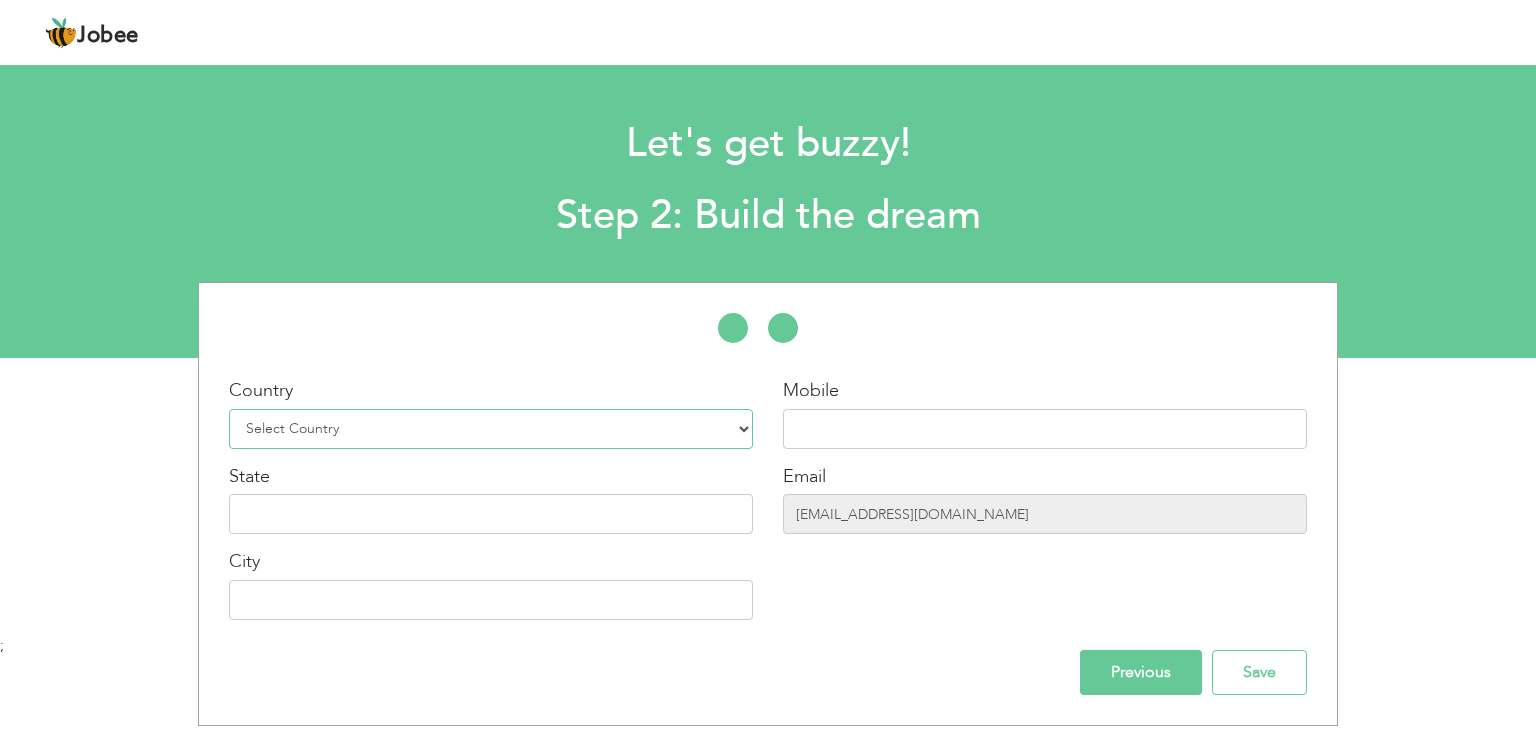click on "Select Country
Afghanistan
Albania
Algeria
American Samoa
Andorra
Angola
Anguilla
Antarctica
Antigua and Barbuda
Argentina
Armenia
Aruba
Australia
Austria
Azerbaijan
Bahamas
Bahrain
Bangladesh
Barbados
Belarus
Belgium
Belize
Benin
Bermuda
Bhutan
Bolivia
Bosnia-Herzegovina
Botswana
Bouvet Island
Brazil
British Indian Ocean Territory
Brunei Darussalam
Bulgaria
Burkina Faso
Burundi
Cambodia
Cameroon
Canada
Cape Verde
Cayman Islands
Central African Republic
Chad
Chile
China
Christmas Island
Cocos (Keeling) Islands
Colombia
Comoros
Congo
Congo, Dem. Republic
Cook Islands
Costa Rica
Croatia
Cuba
Cyprus
Czech Rep
Denmark
Djibouti
Dominica
Dominican Republic
Ecuador
Egypt
El Salvador
Equatorial Guinea
Eritrea
Estonia
Ethiopia
European Union
Falkland Islands (Malvinas)
Faroe Islands
Fiji
Finland
France
French Guiana
French Southern Territories
Gabon
Gambia
Georgia" at bounding box center [491, 429] 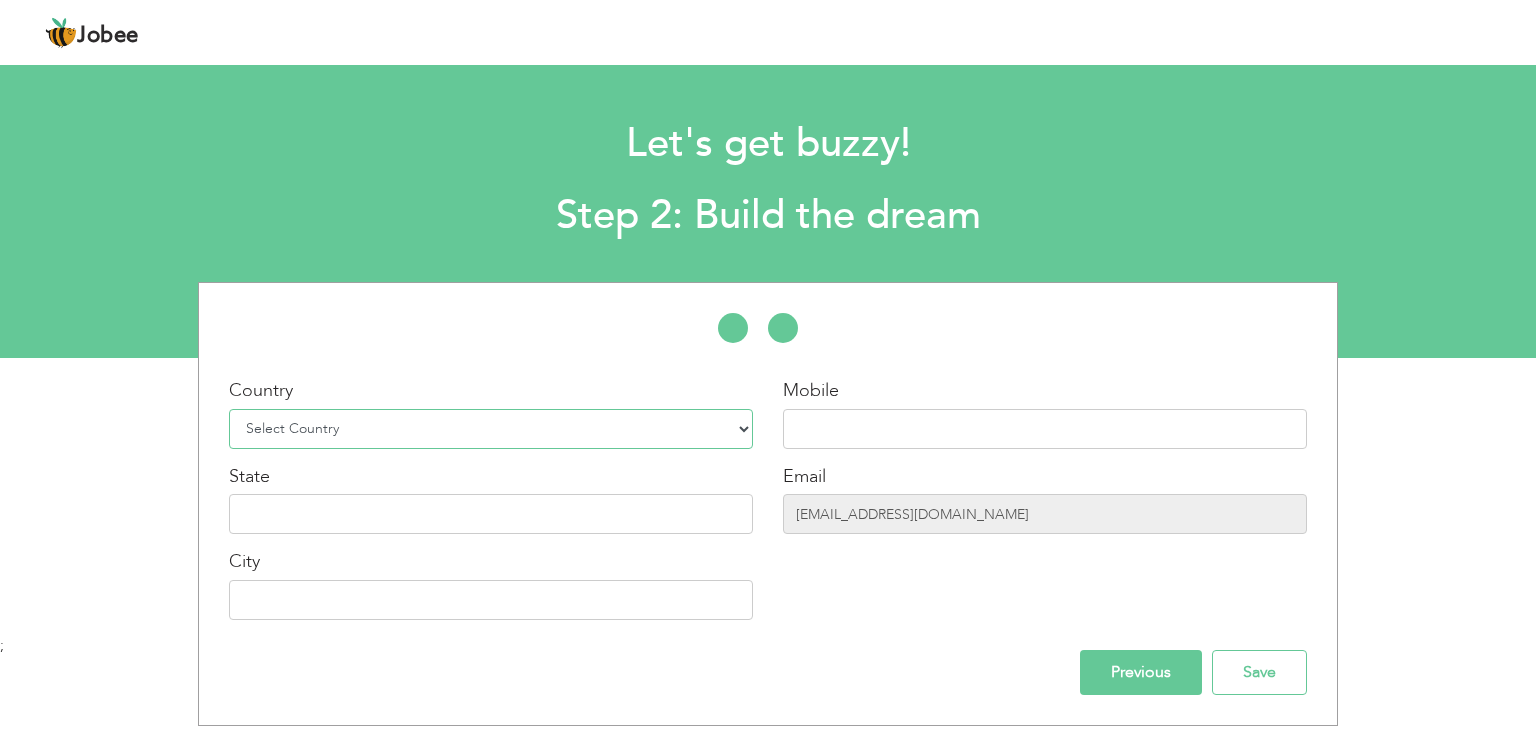 select on "165" 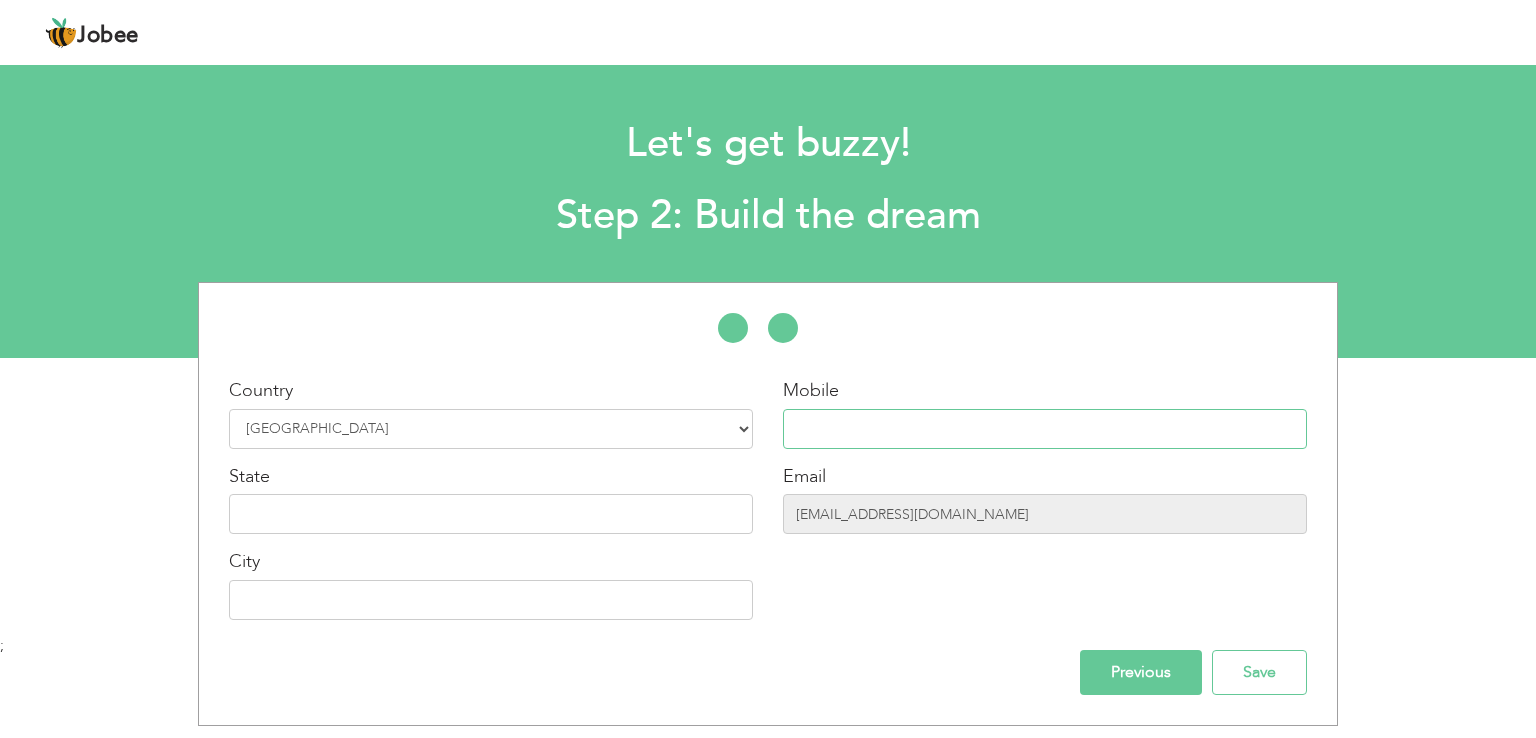 click at bounding box center [1045, 429] 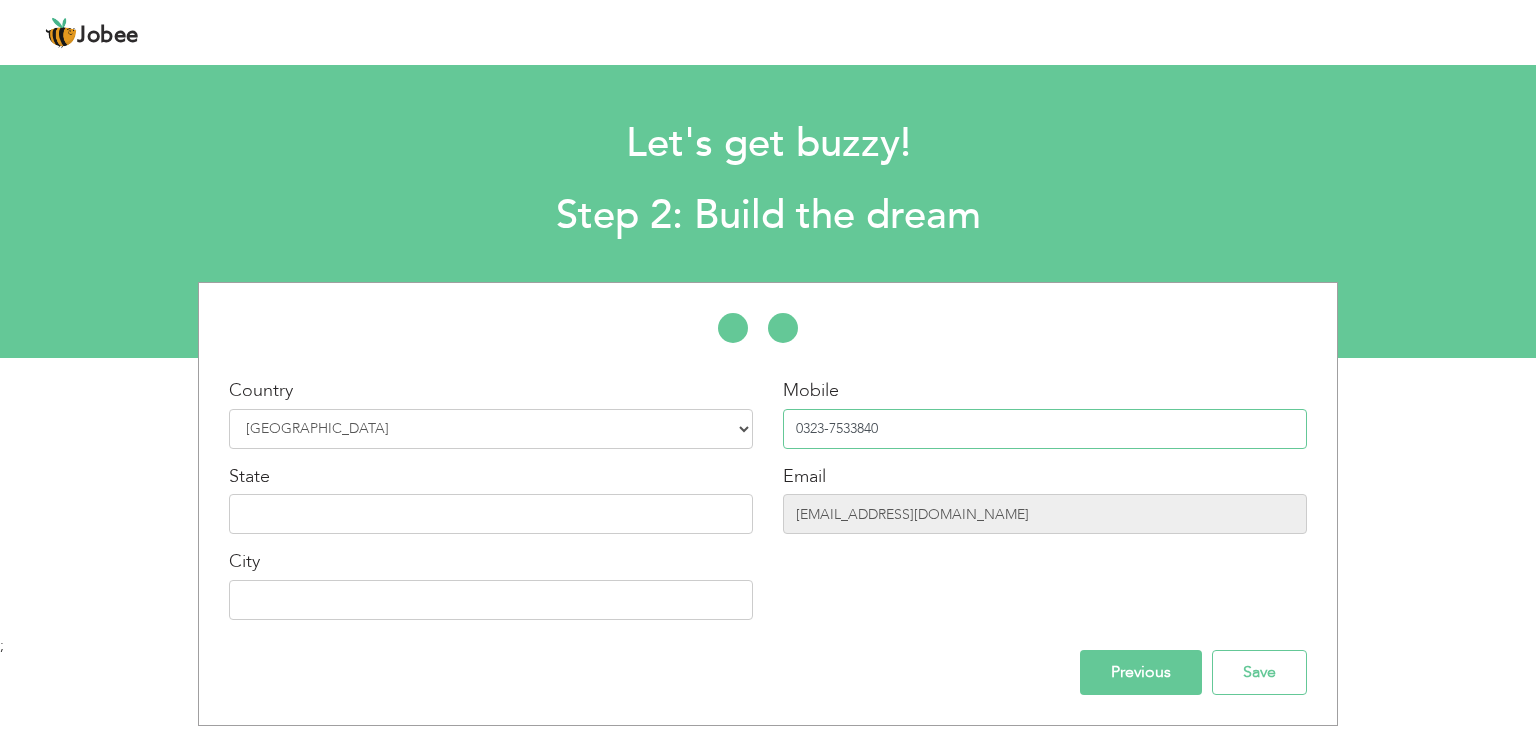 type on "0323-7533840" 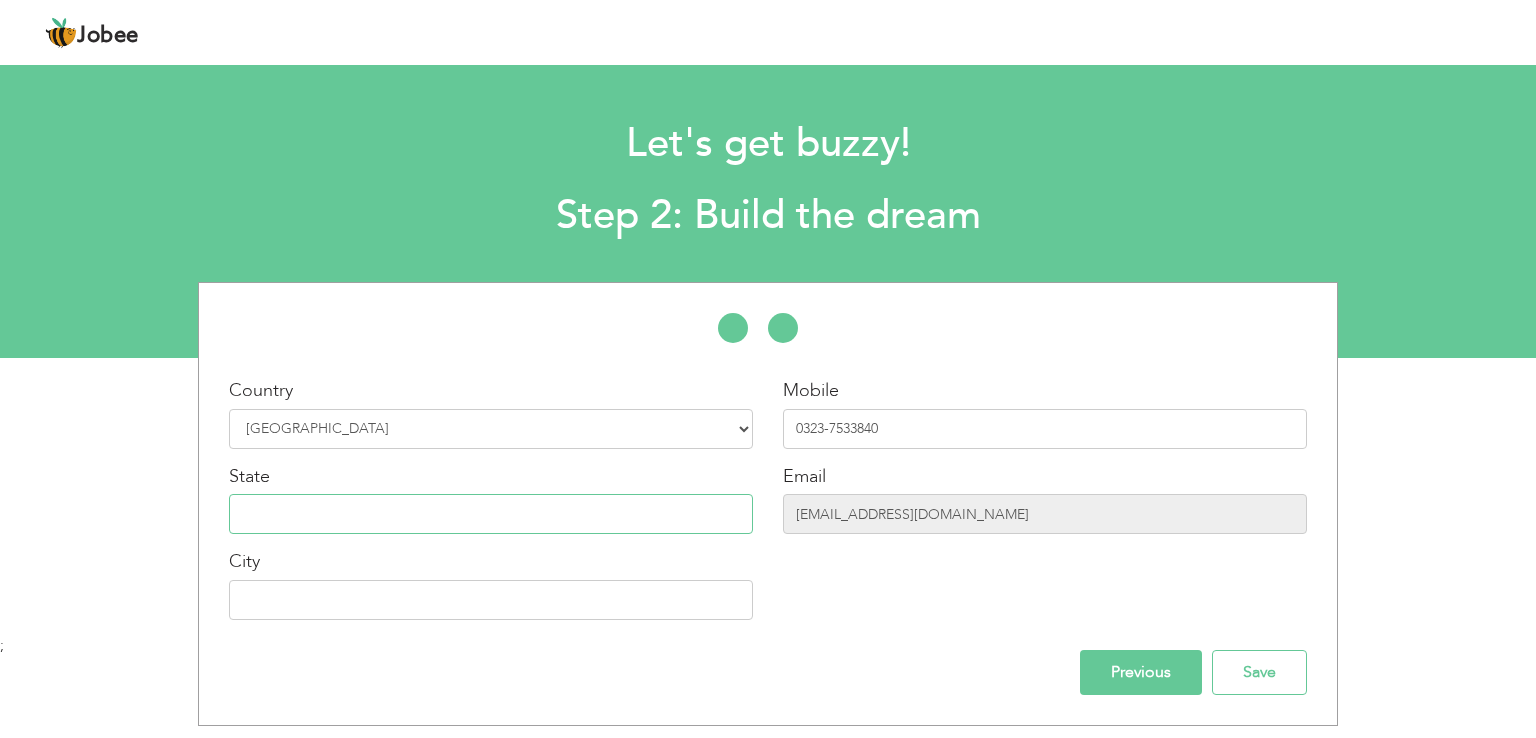 click at bounding box center (491, 514) 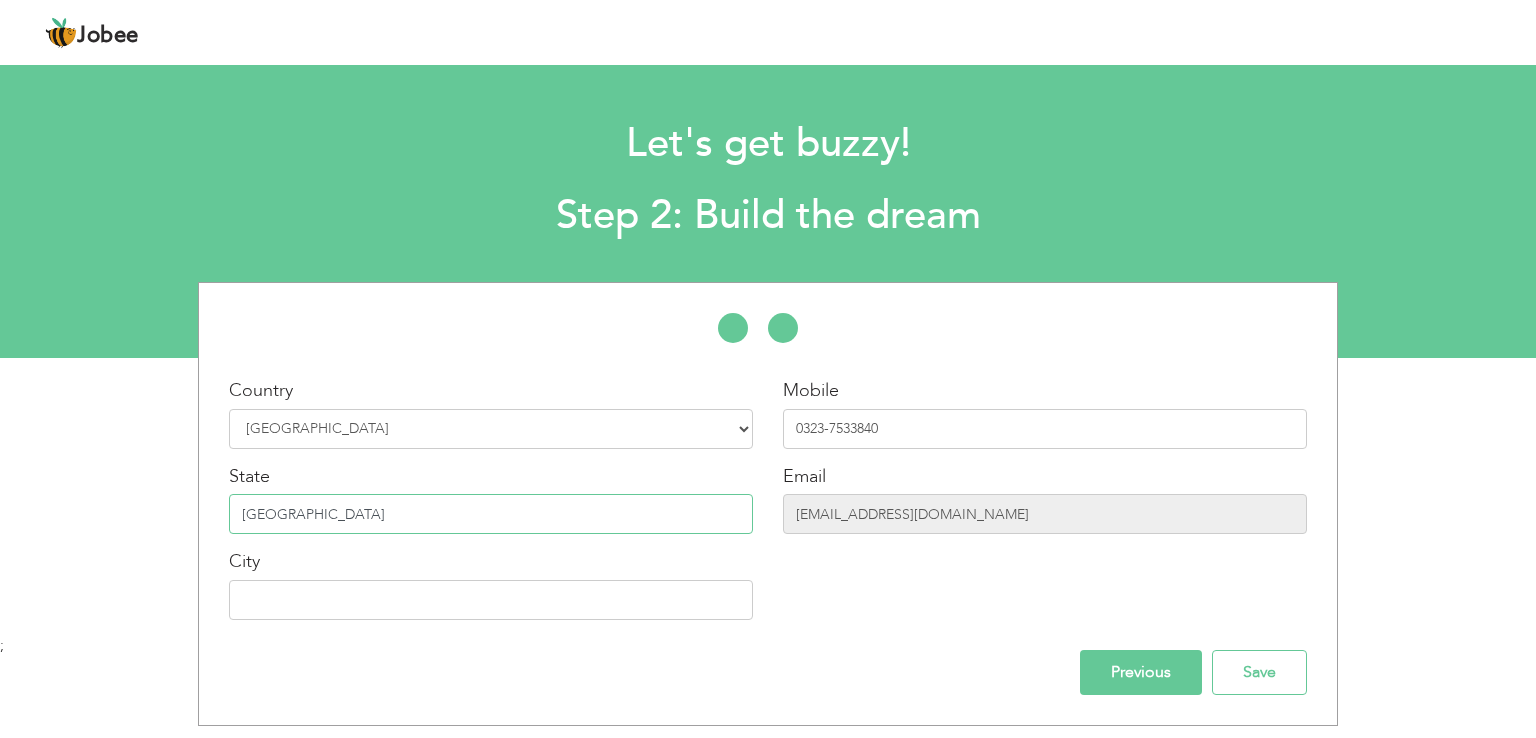 type on "[GEOGRAPHIC_DATA]" 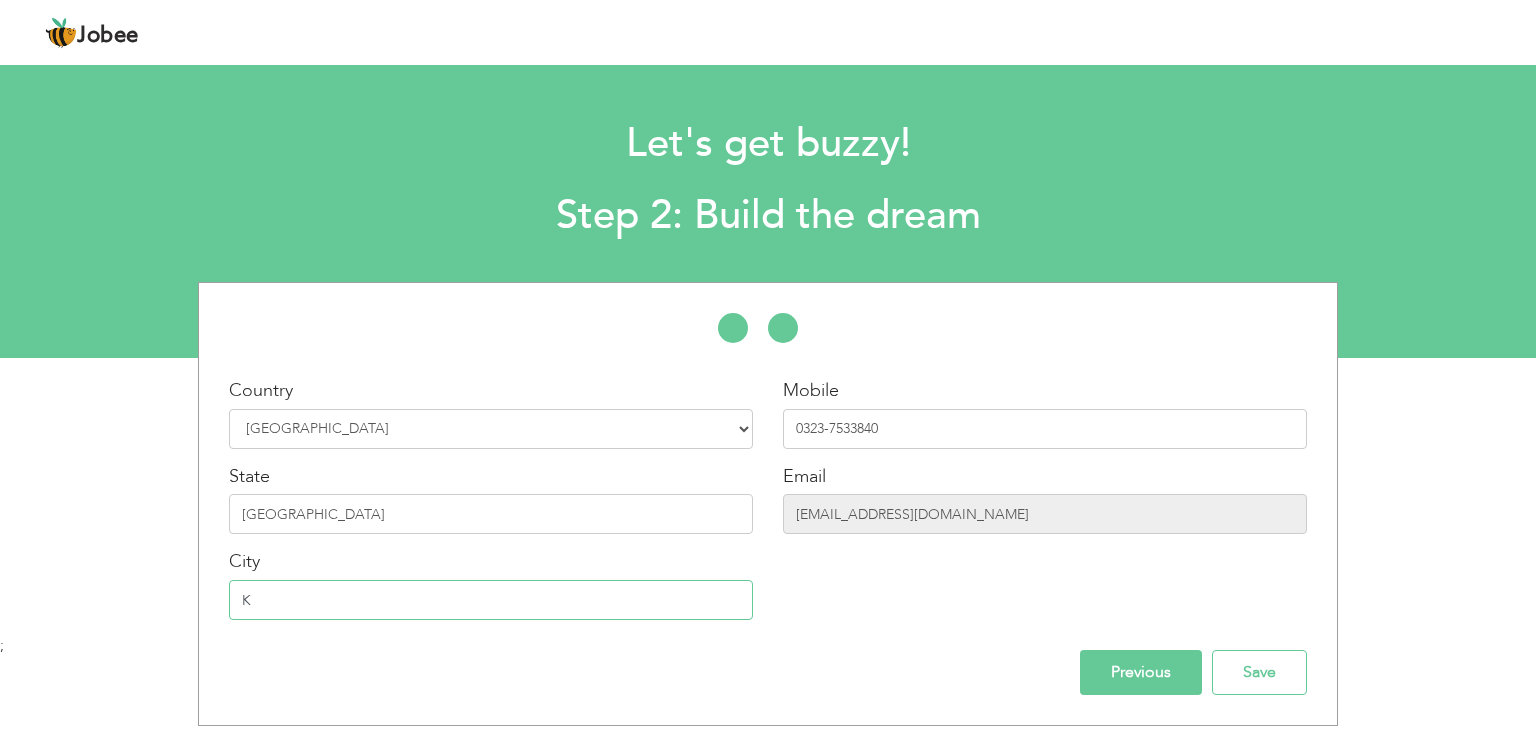 type on "Khanewal" 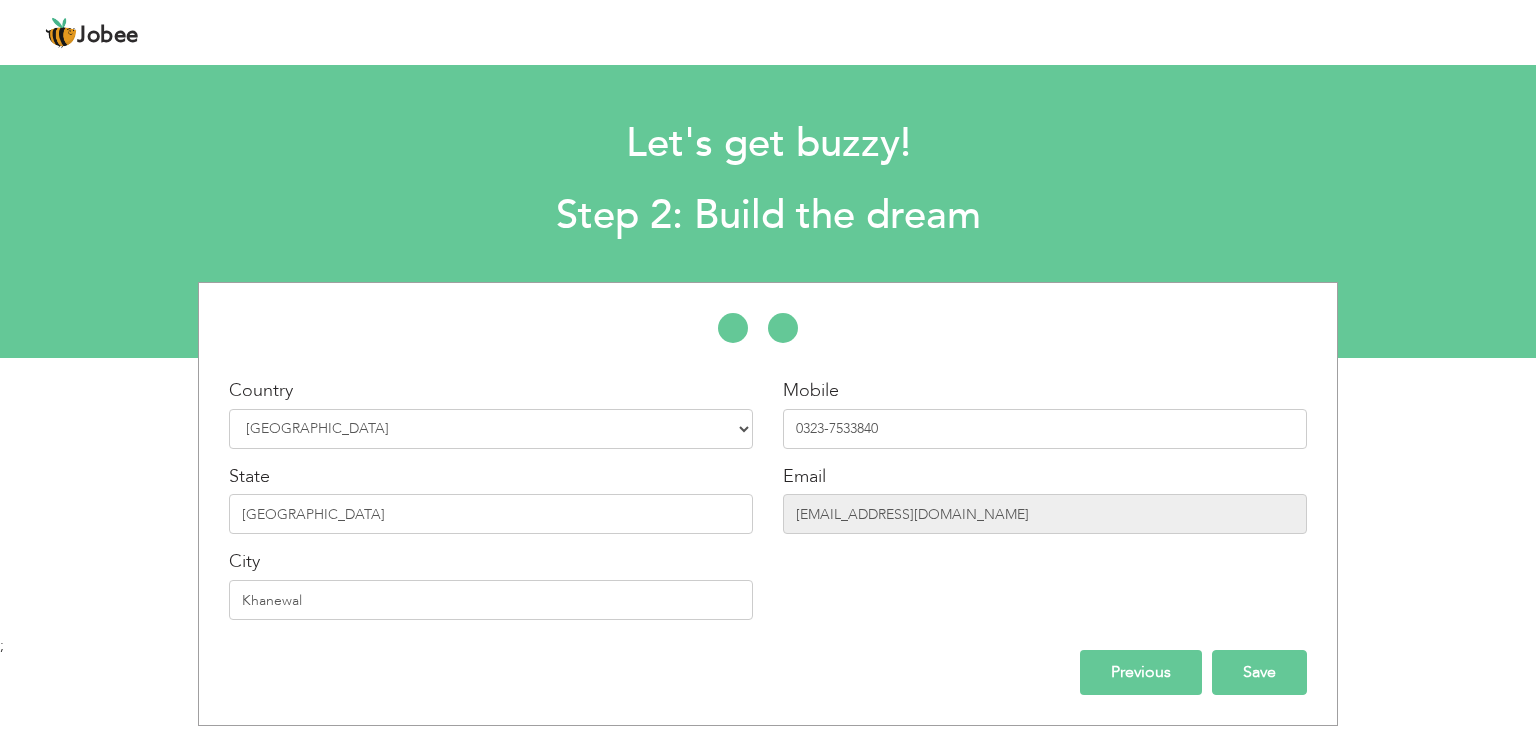 click on "Save" at bounding box center [1259, 672] 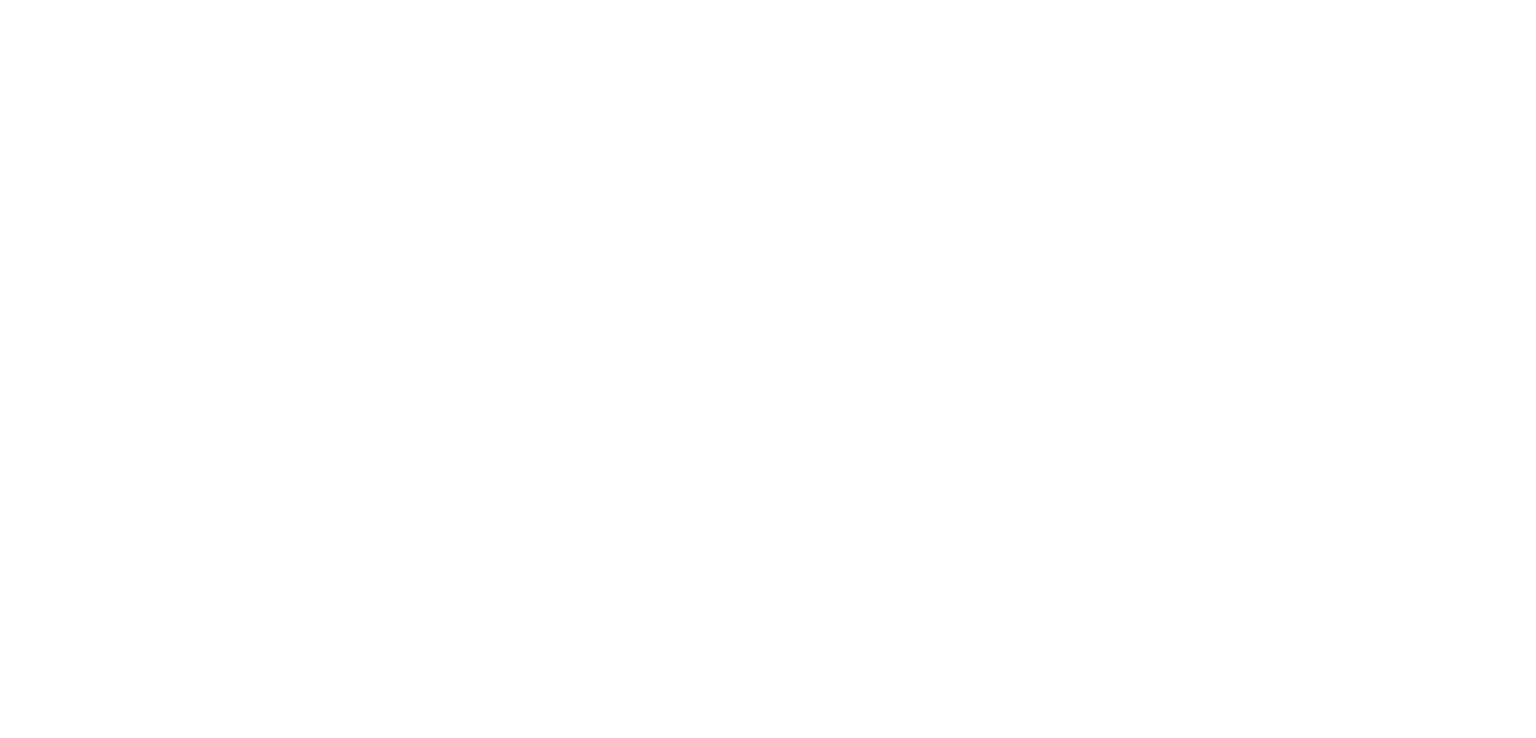 scroll, scrollTop: 0, scrollLeft: 0, axis: both 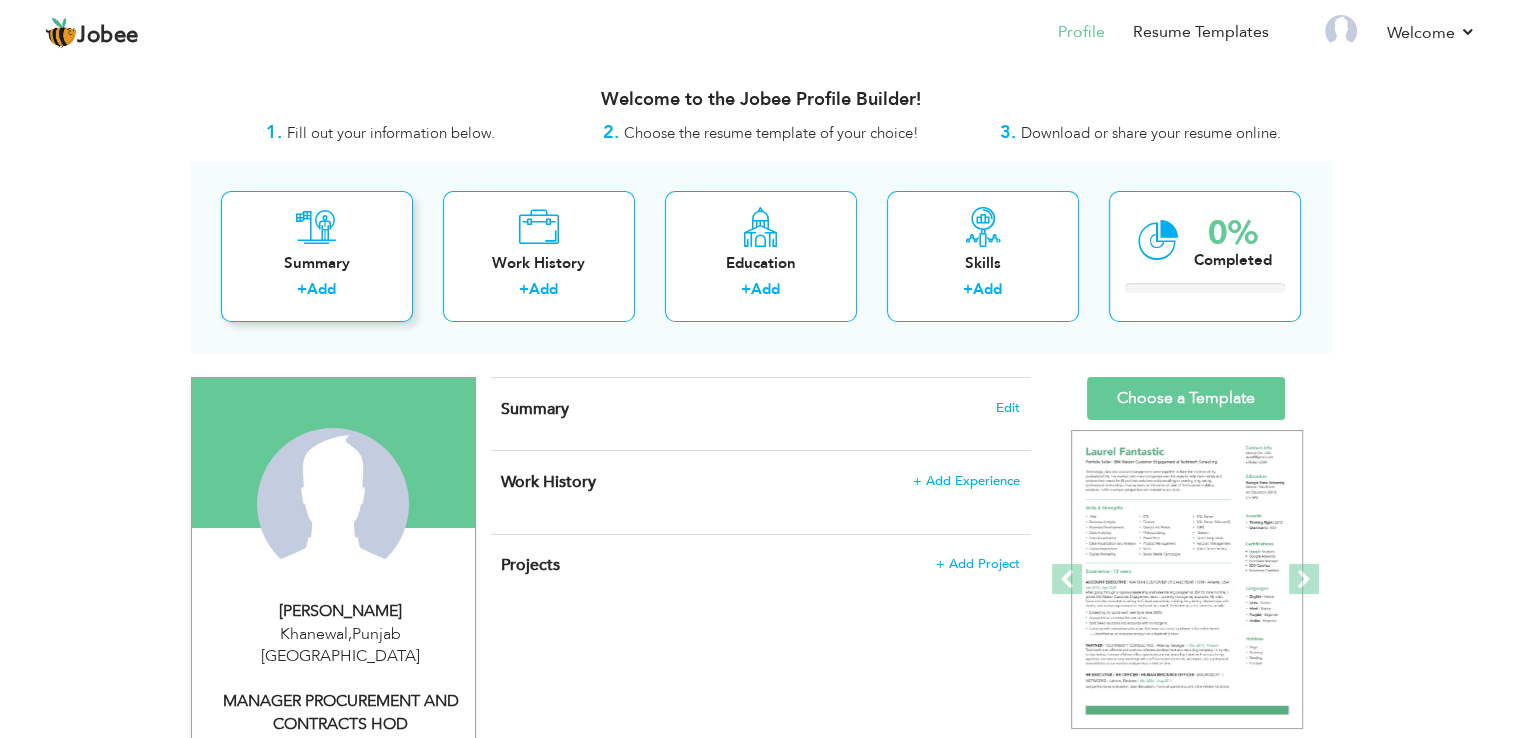 click on "Summary
+  Add" at bounding box center [317, 256] 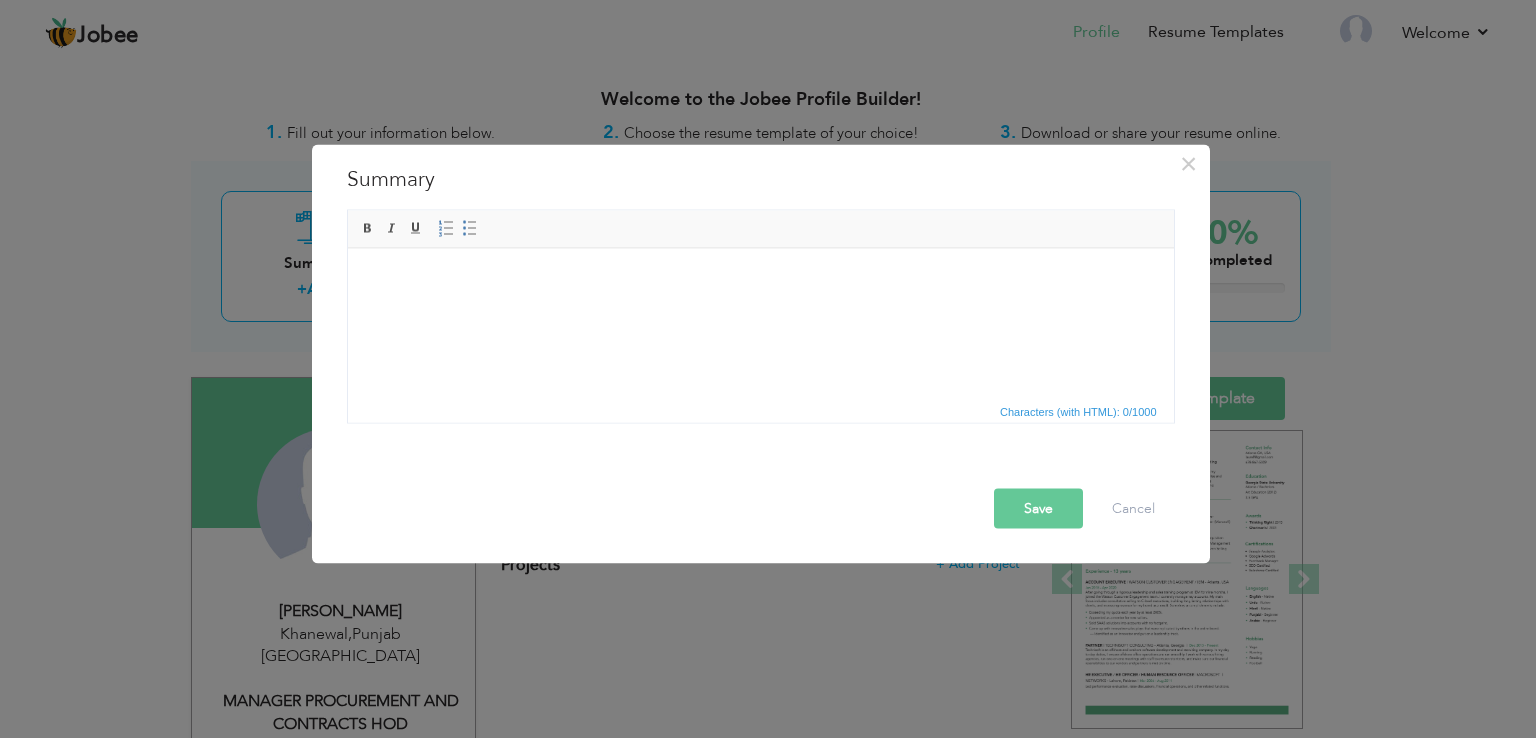 click at bounding box center (760, 278) 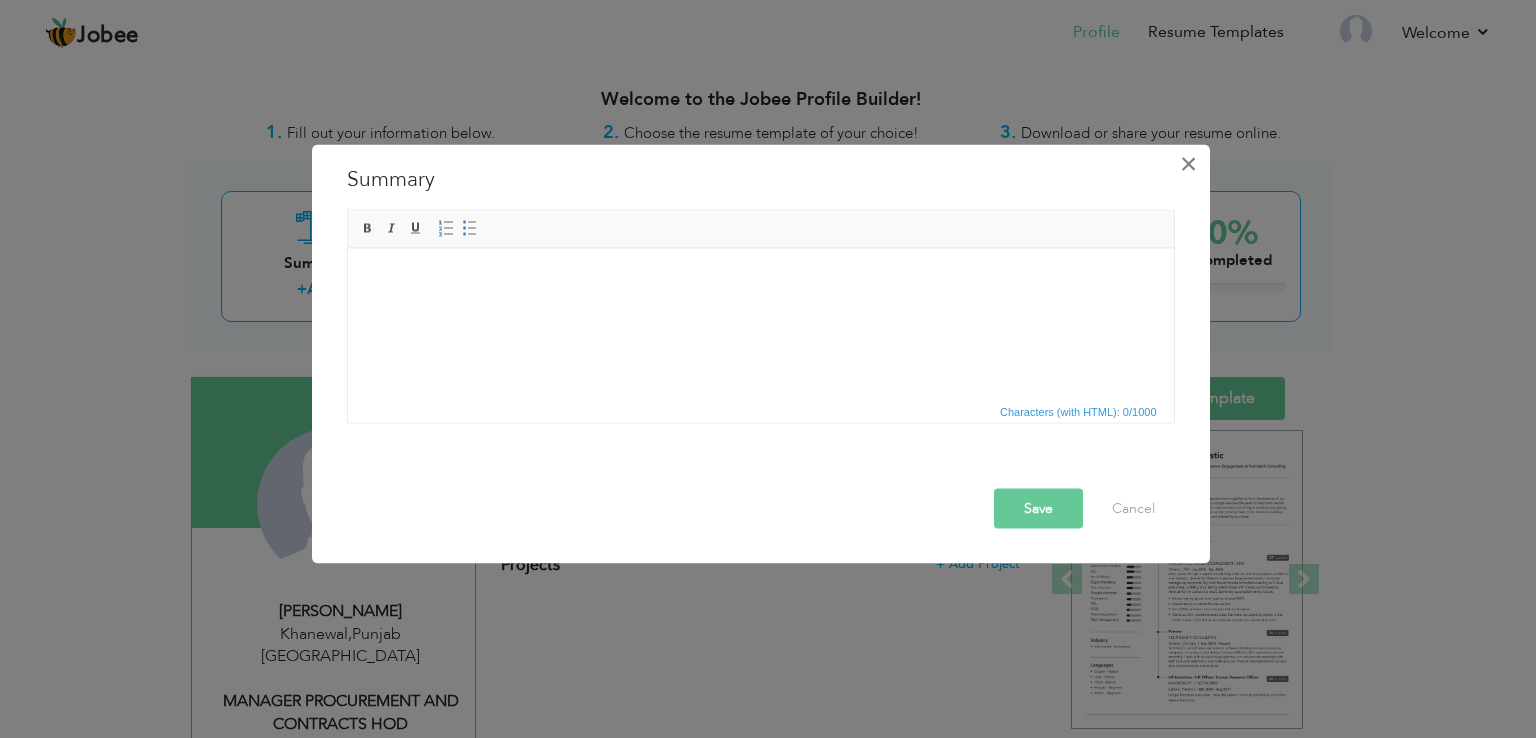 click on "×" at bounding box center [1188, 164] 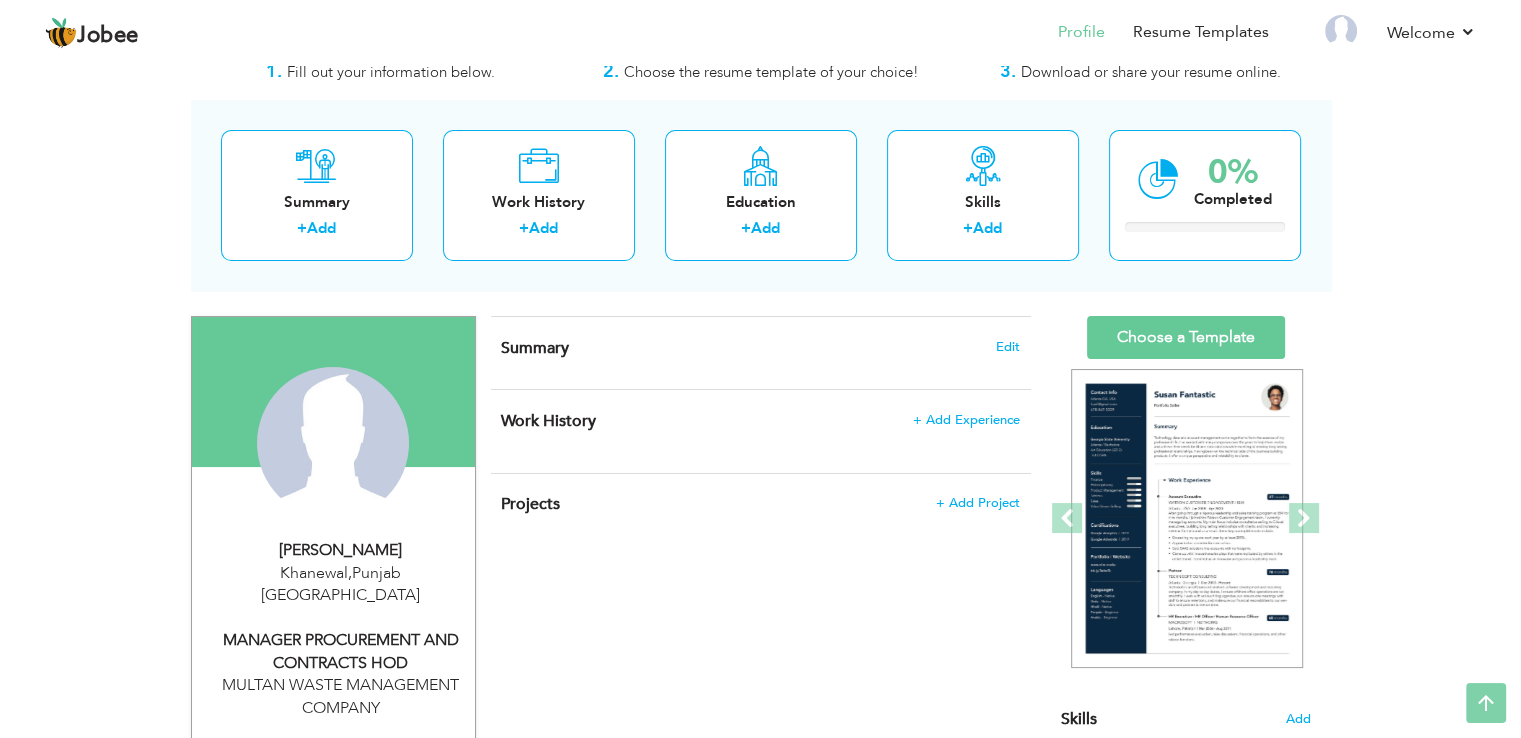scroll, scrollTop: 0, scrollLeft: 0, axis: both 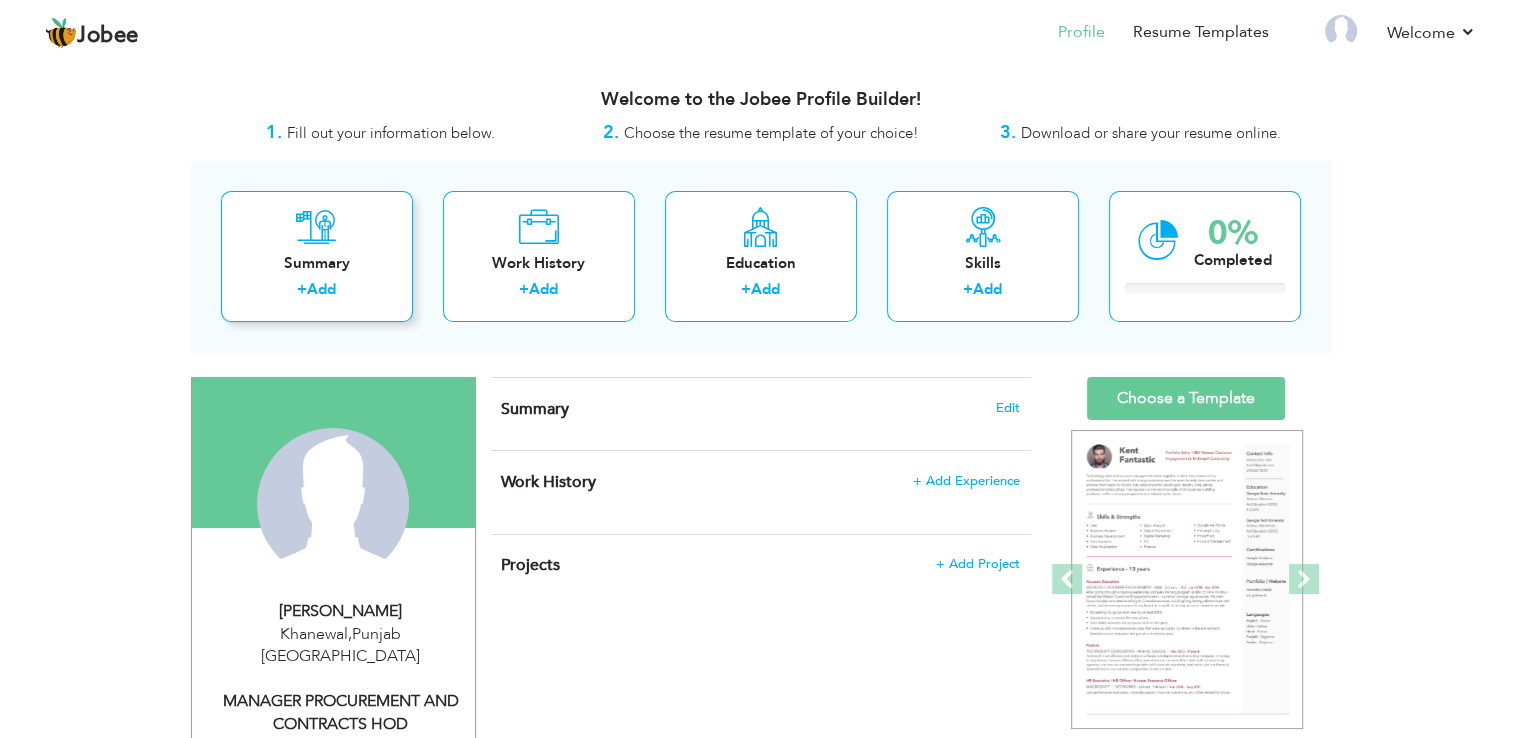 click on "Summary" at bounding box center [317, 263] 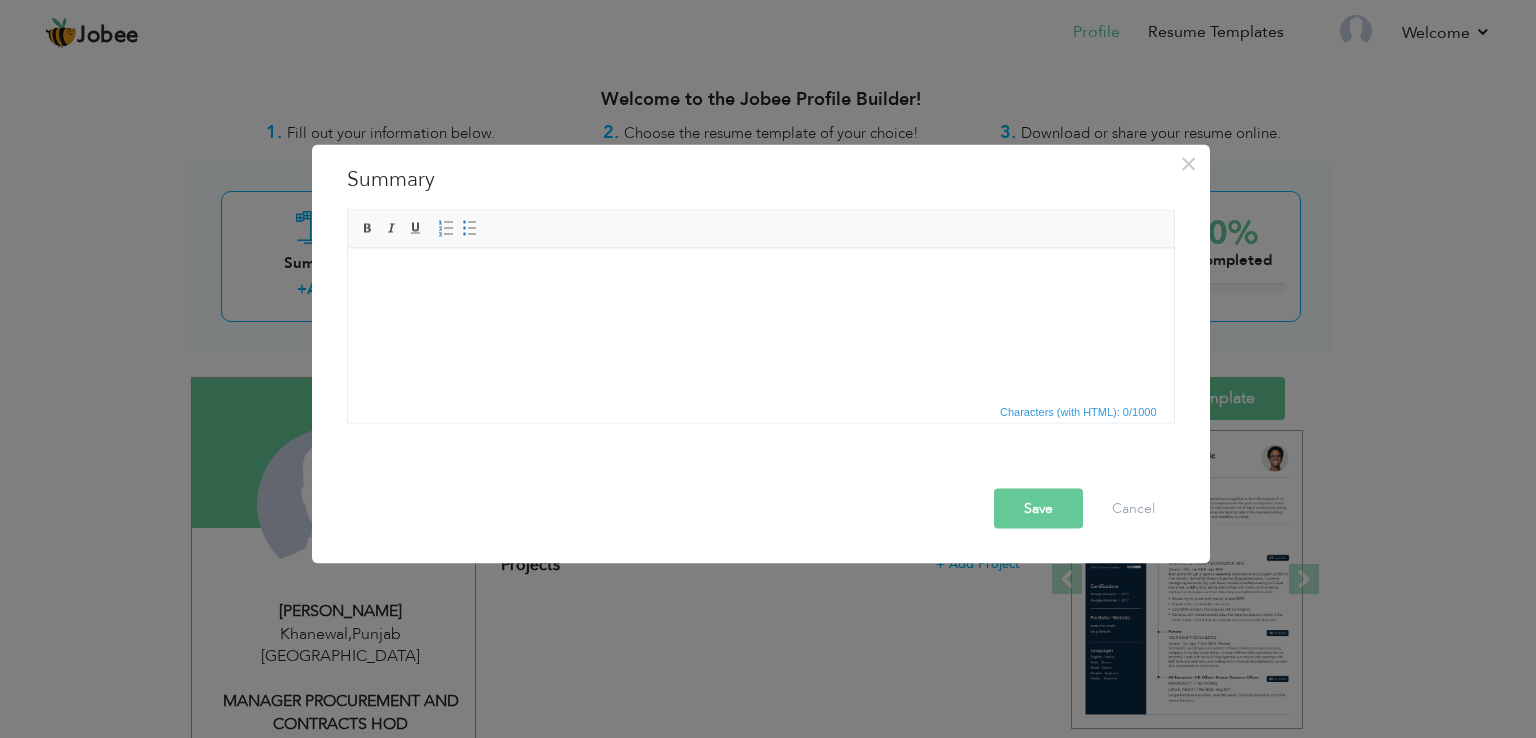 click at bounding box center (760, 278) 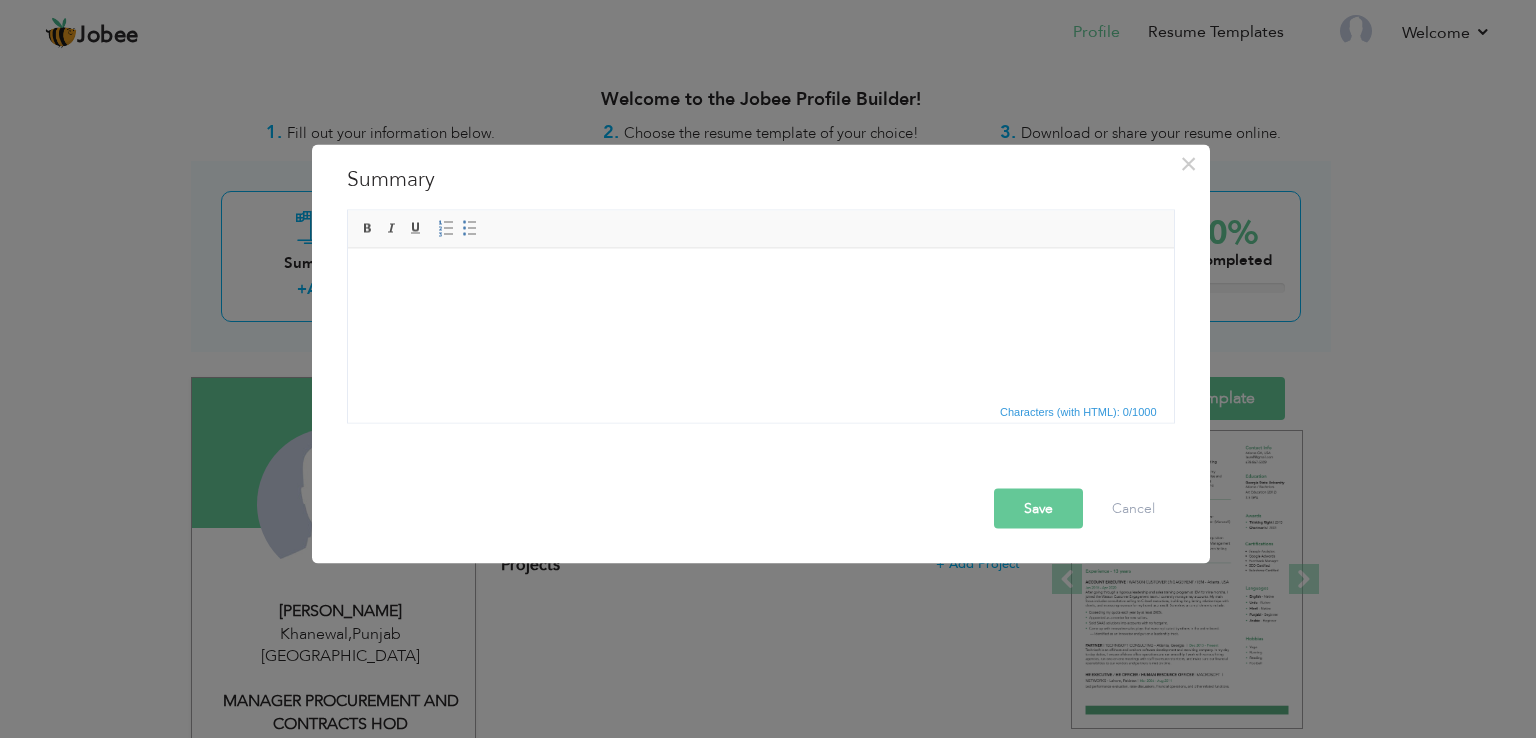 click at bounding box center (760, 278) 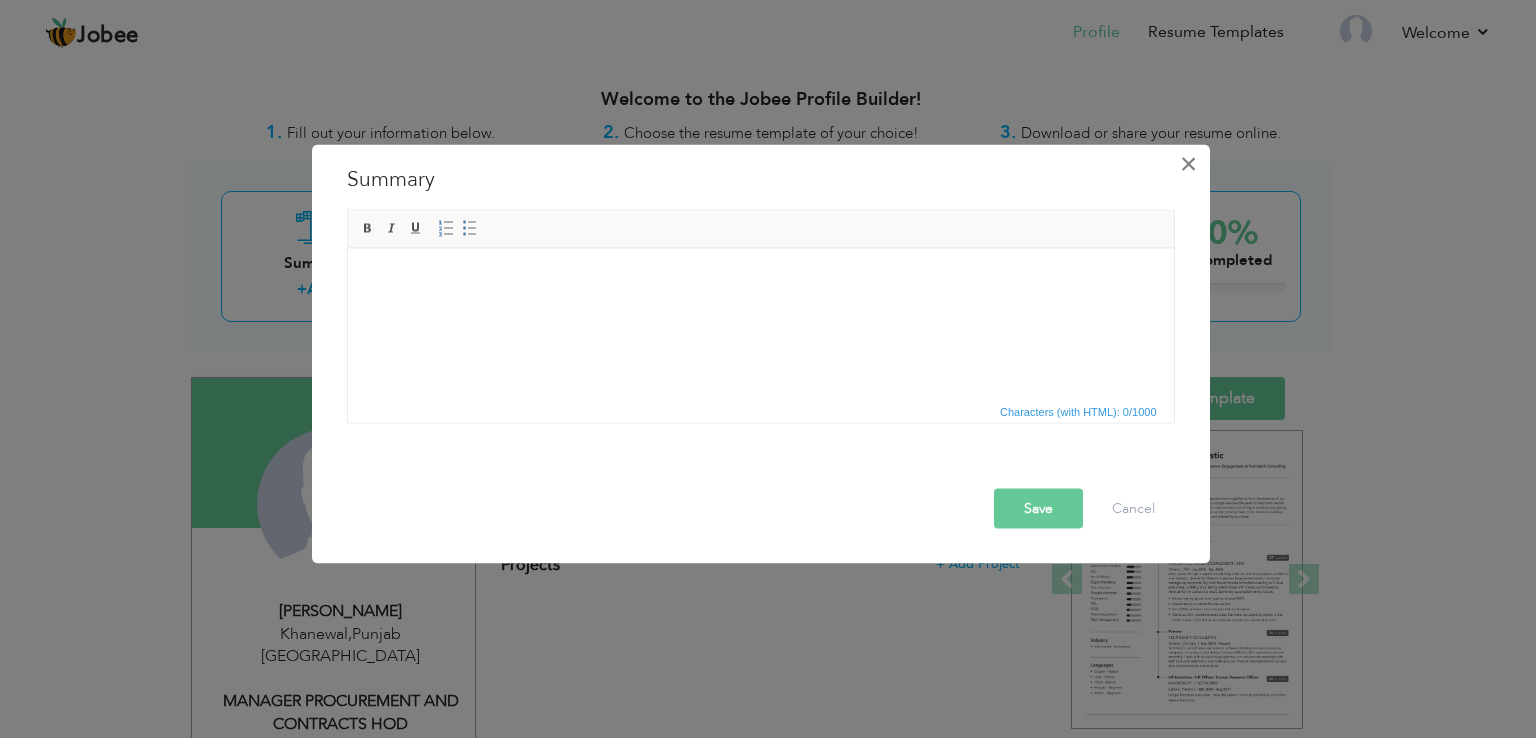 click on "×" at bounding box center (1188, 164) 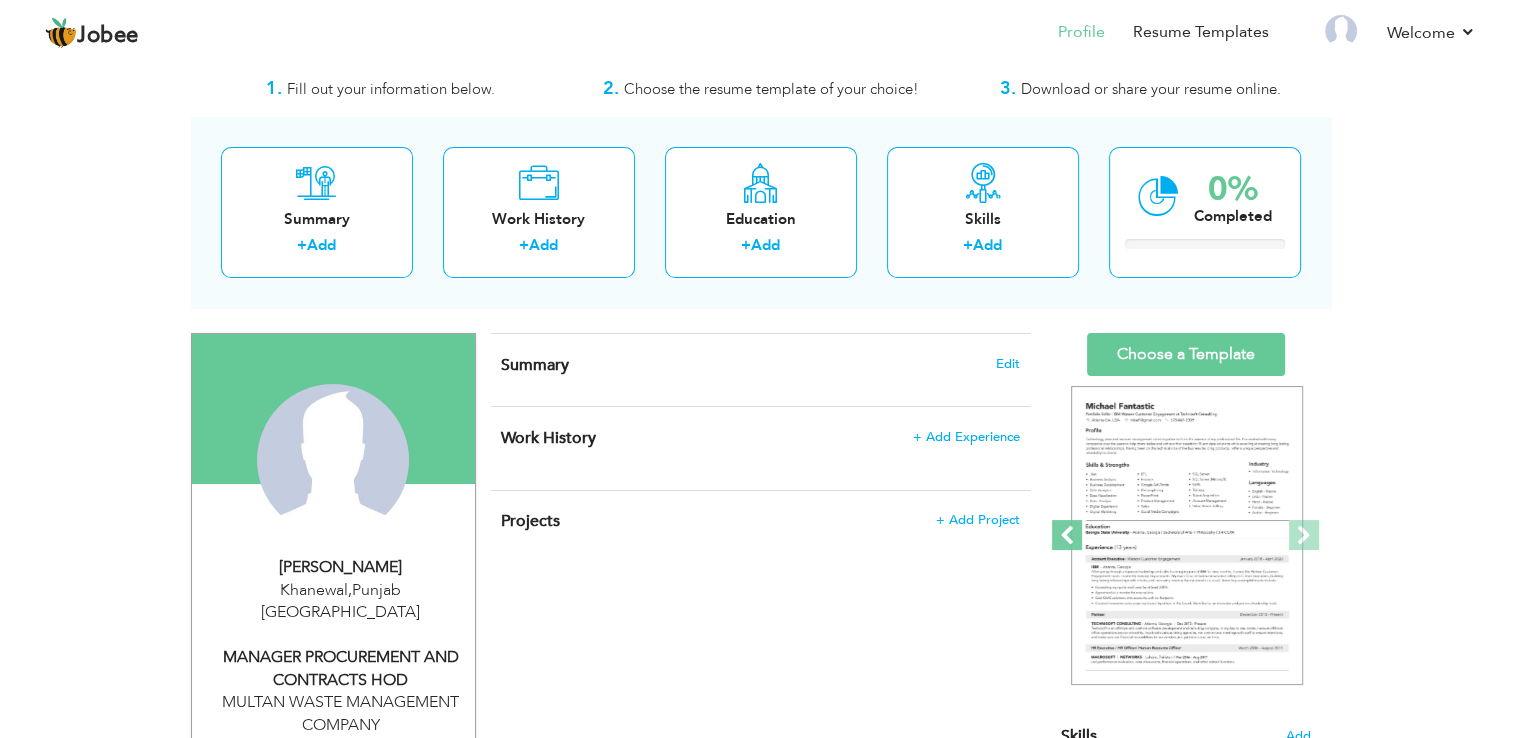 scroll, scrollTop: 0, scrollLeft: 0, axis: both 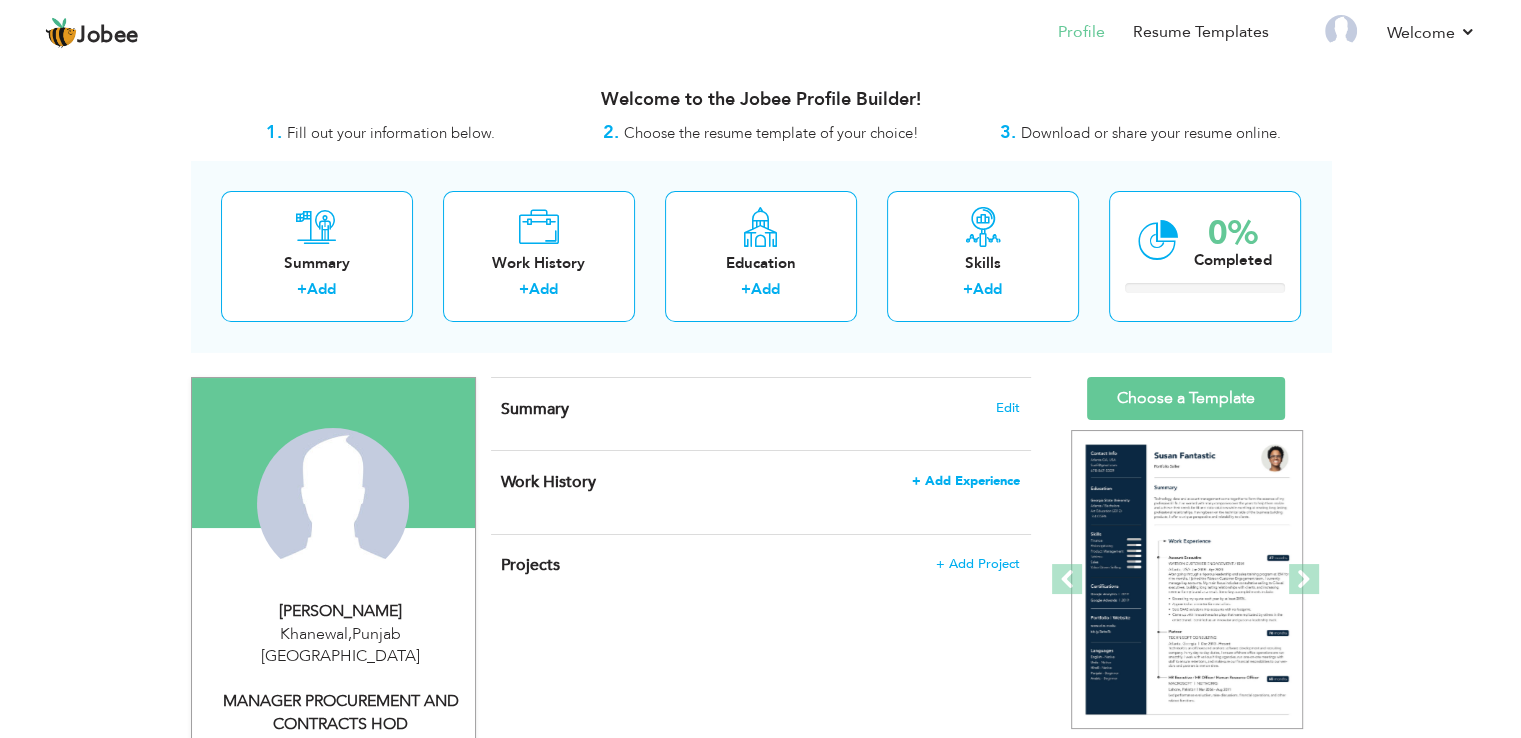 click on "+ Add Experience" at bounding box center (966, 481) 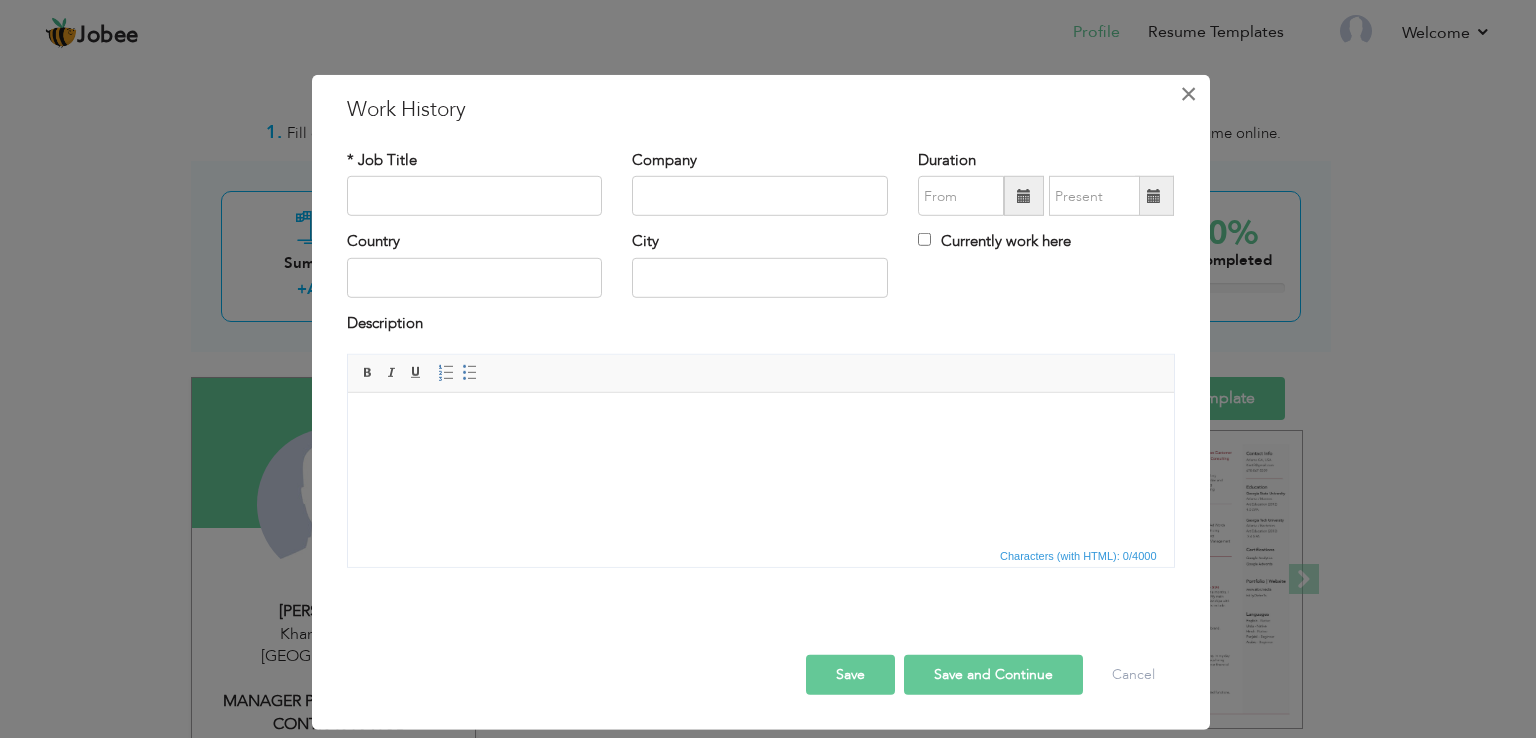 click on "×" at bounding box center (1188, 94) 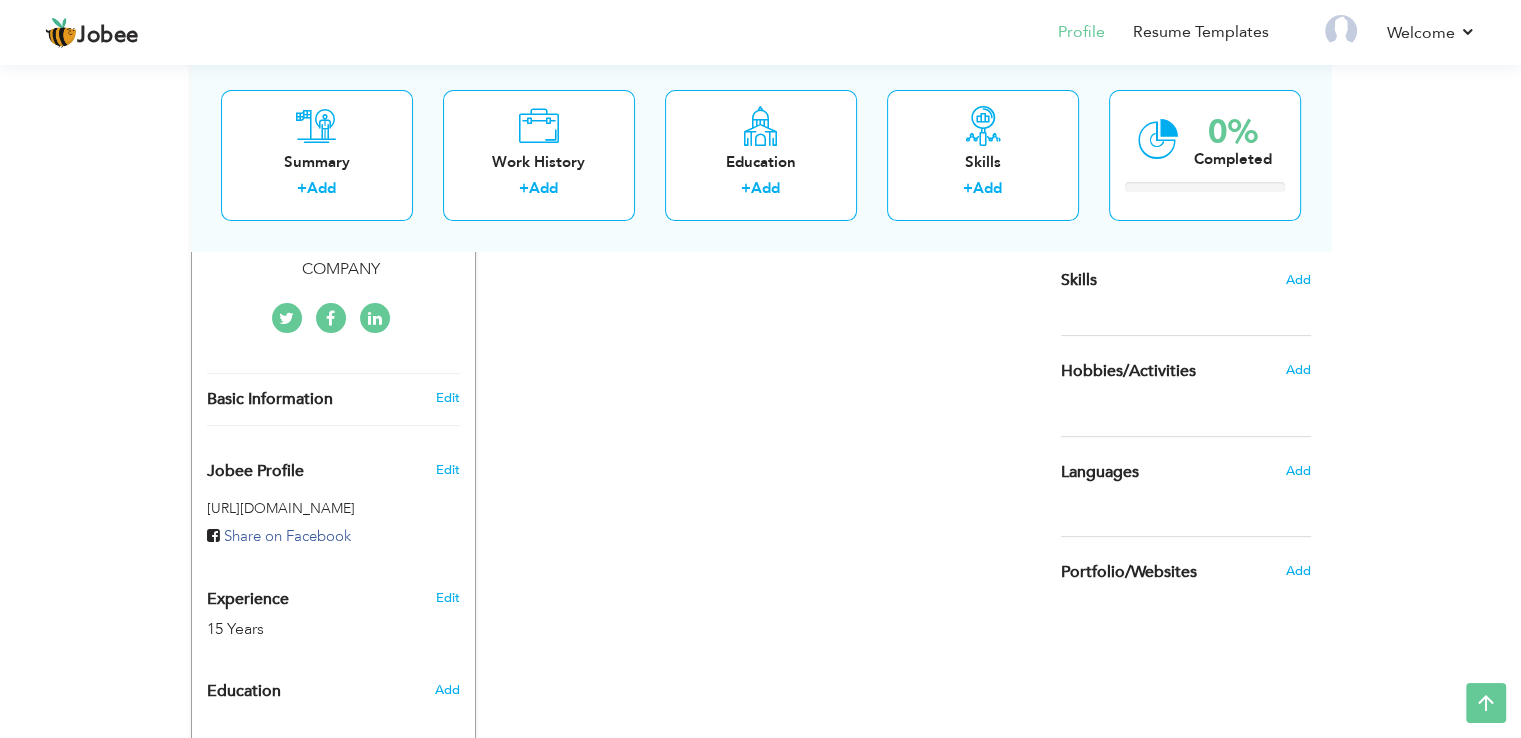 scroll, scrollTop: 0, scrollLeft: 0, axis: both 